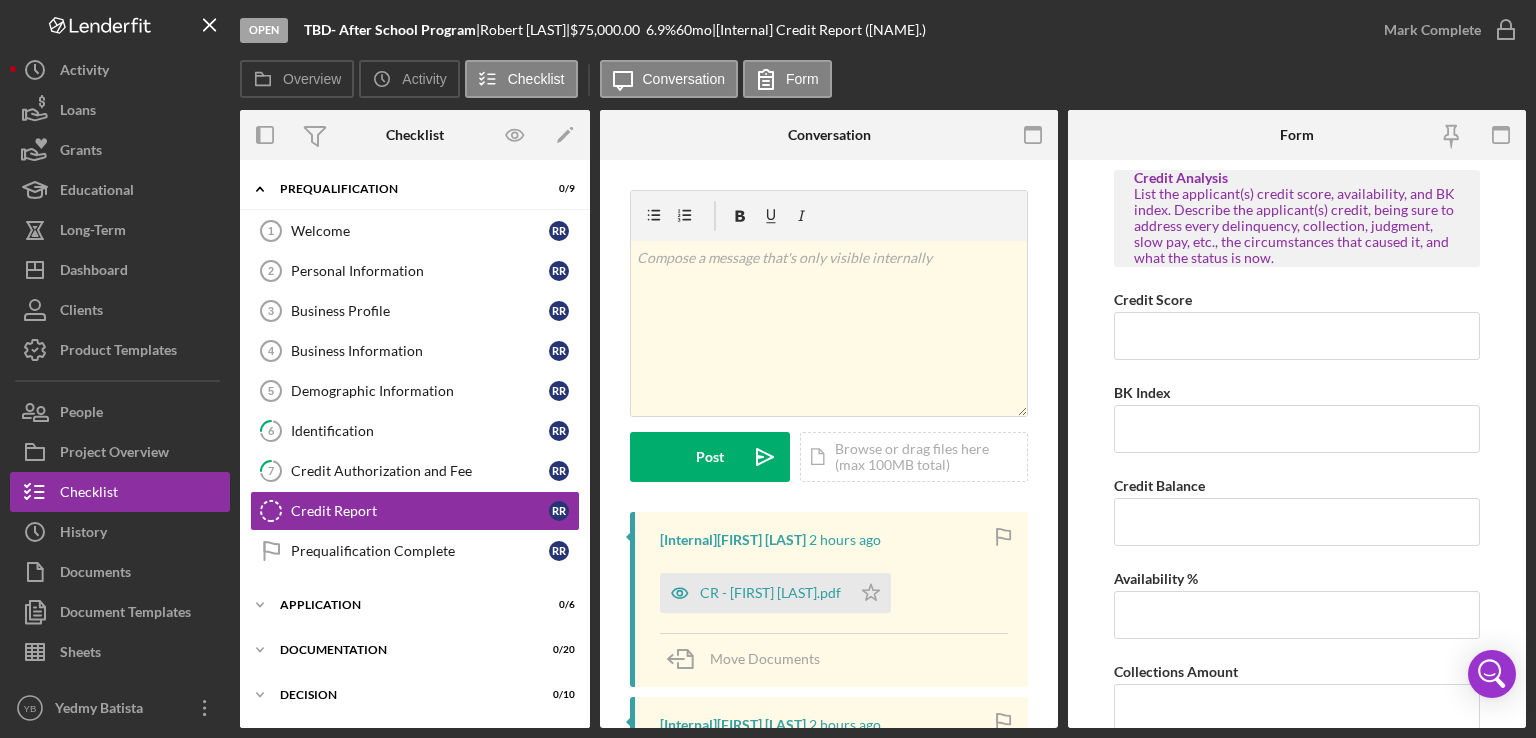 scroll, scrollTop: 0, scrollLeft: 0, axis: both 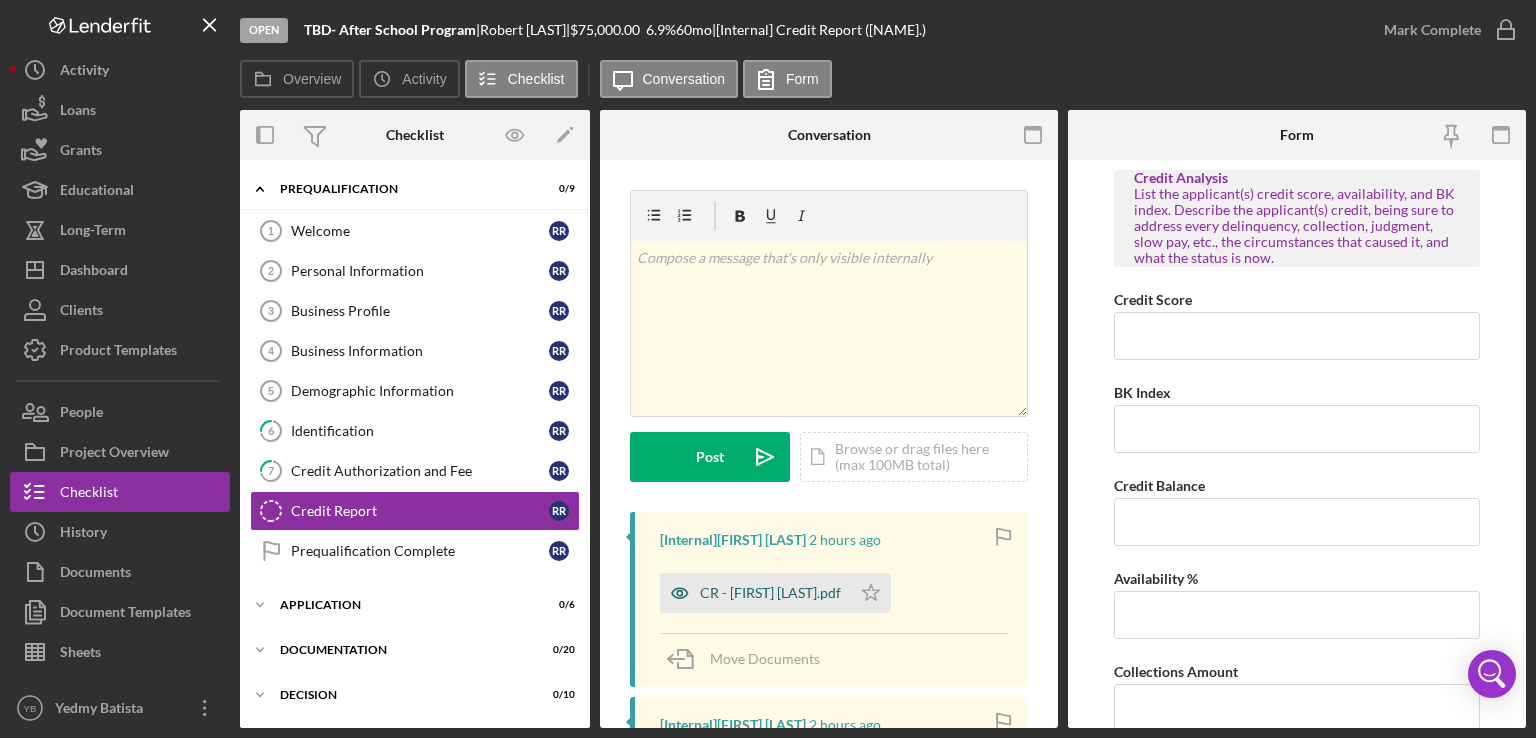 click on "CR - [FIRST] [LAST].pdf" at bounding box center (770, 593) 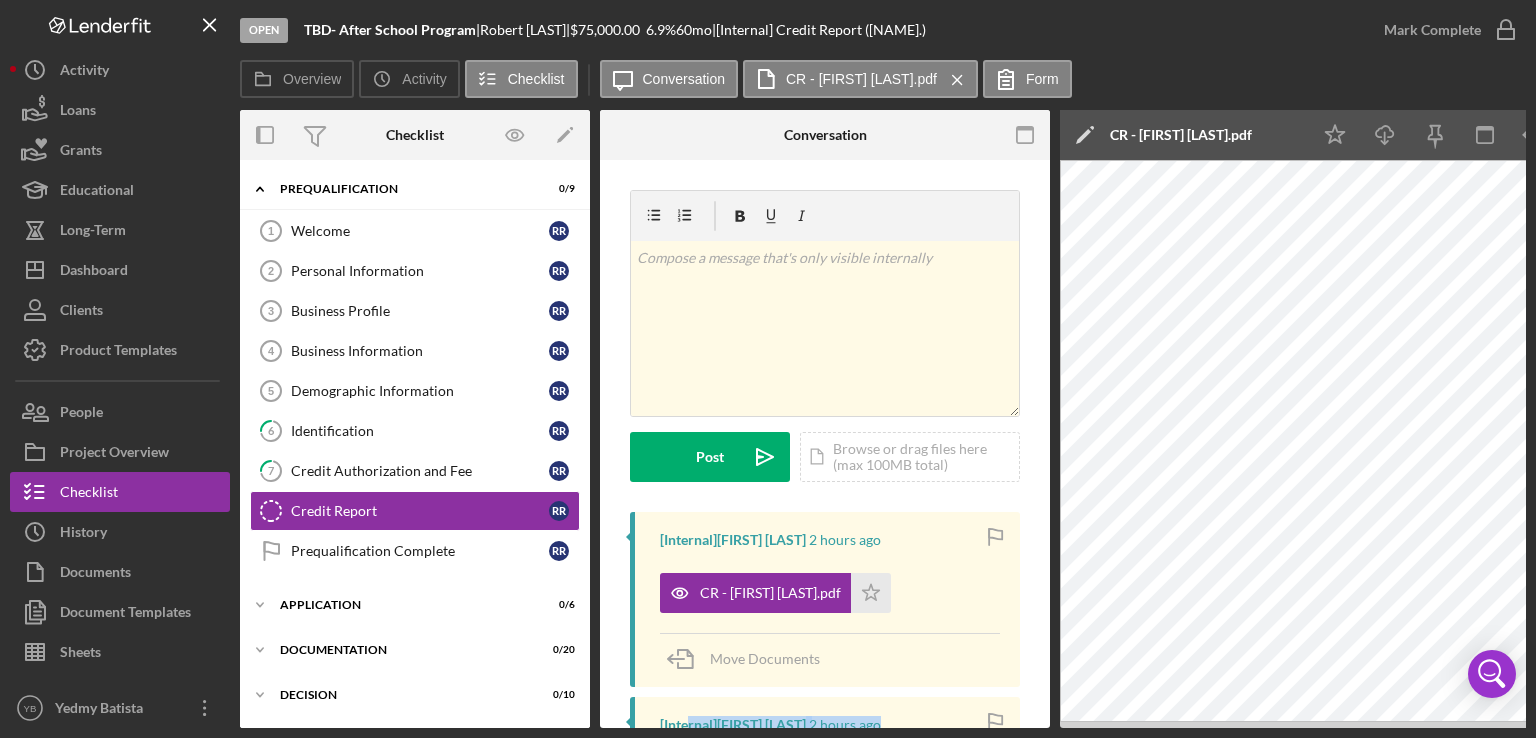 drag, startPoint x: 685, startPoint y: 727, endPoint x: 918, endPoint y: 724, distance: 233.01932 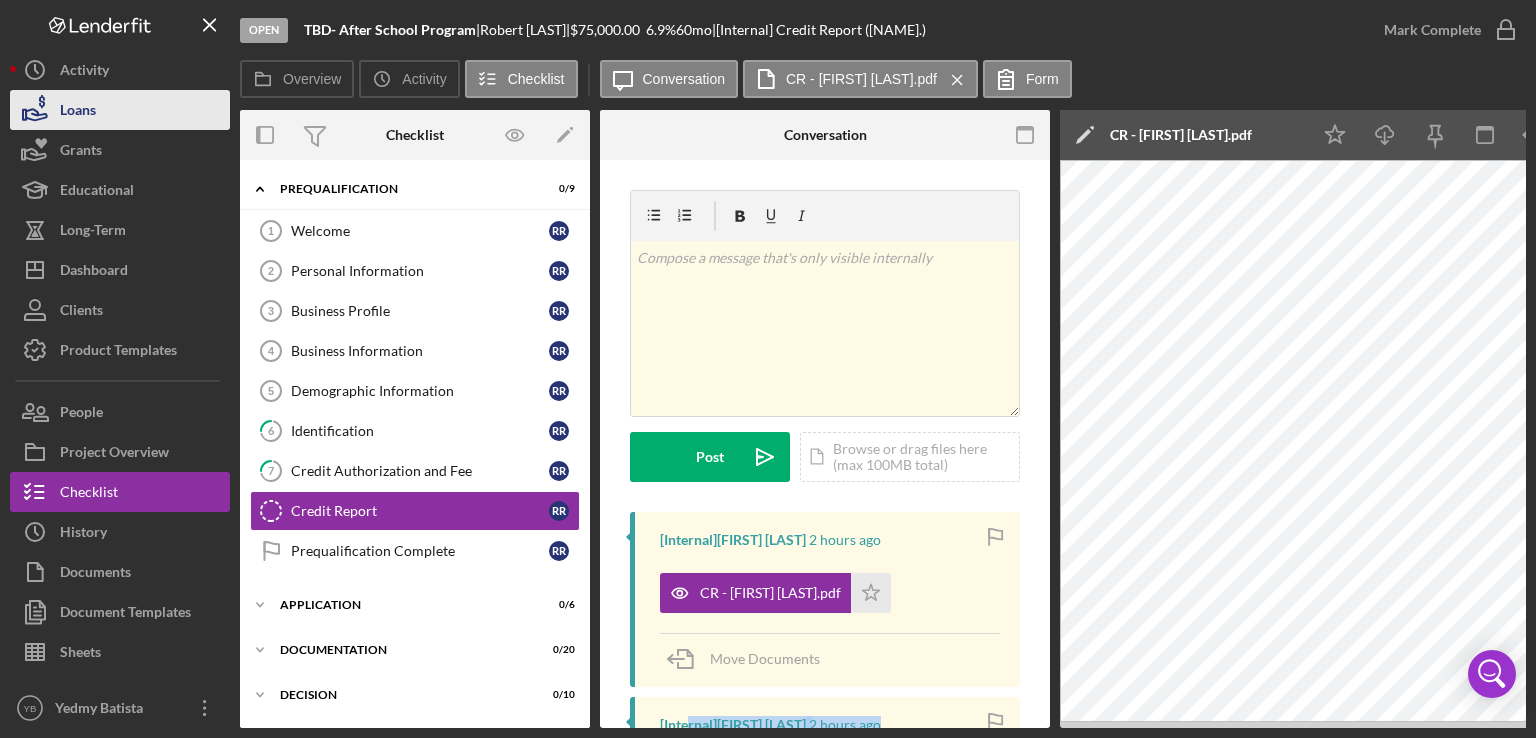 click on "Loans" at bounding box center [120, 110] 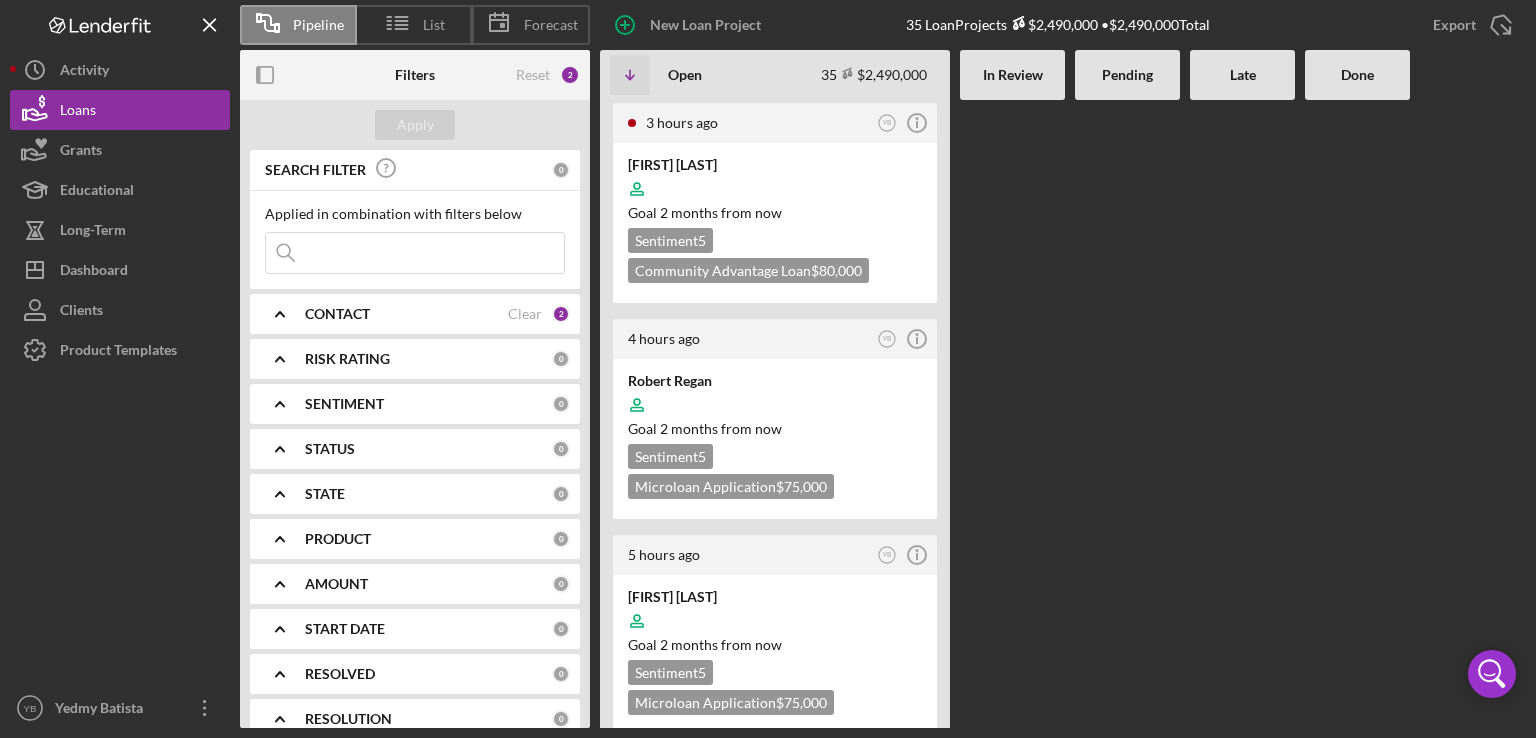 click at bounding box center (1012, 414) 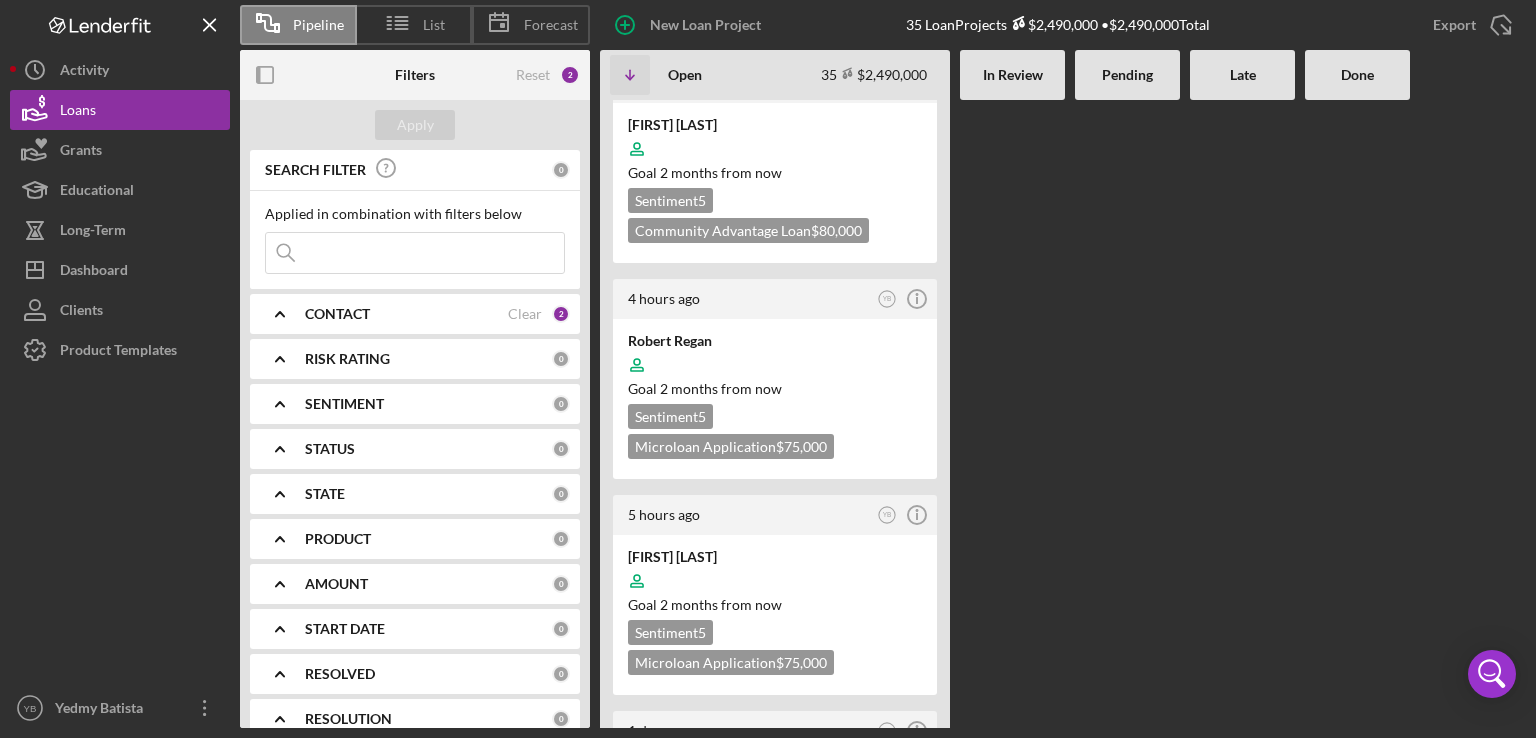 scroll, scrollTop: 0, scrollLeft: 0, axis: both 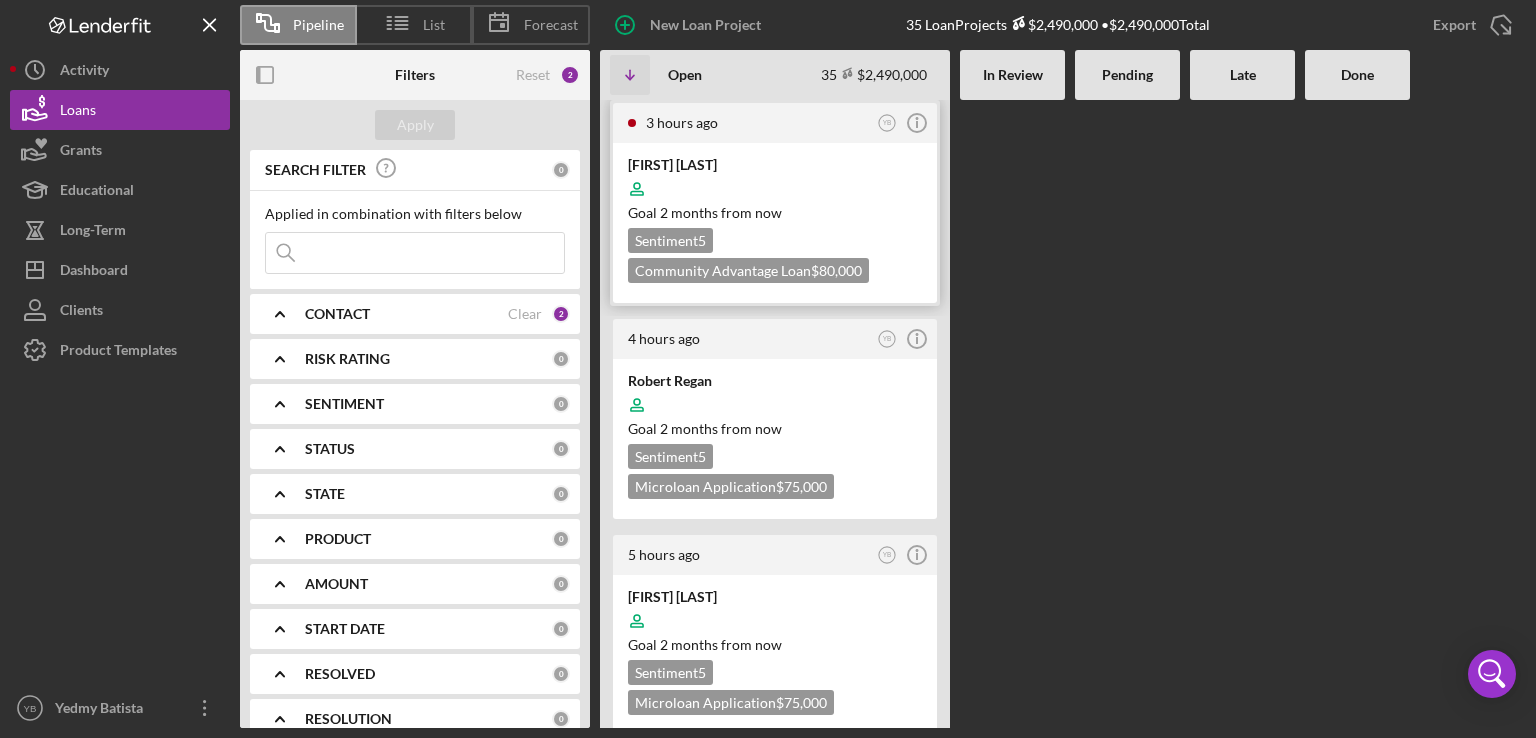 click on "Goal   2 months from now" at bounding box center [775, 213] 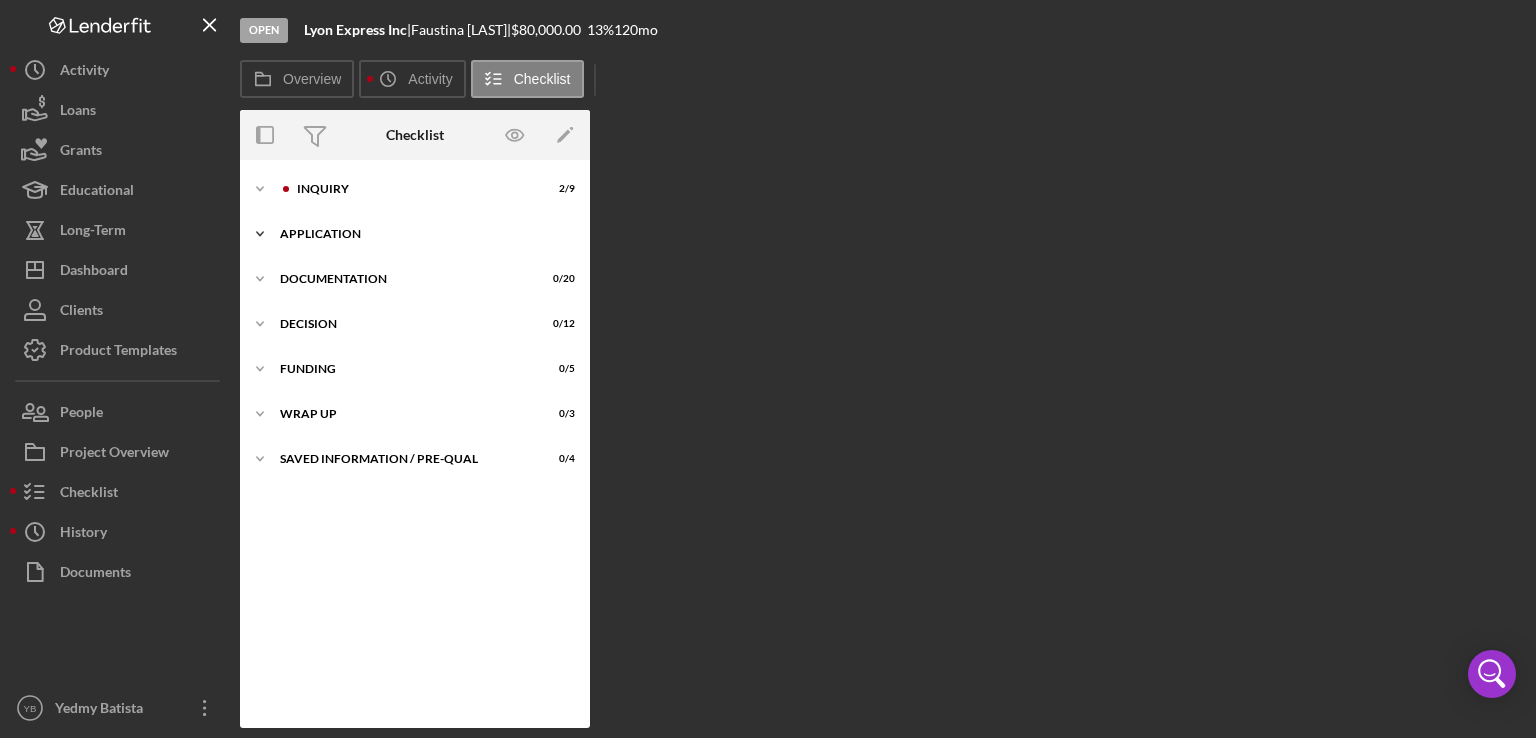 click on "Application" at bounding box center [422, 234] 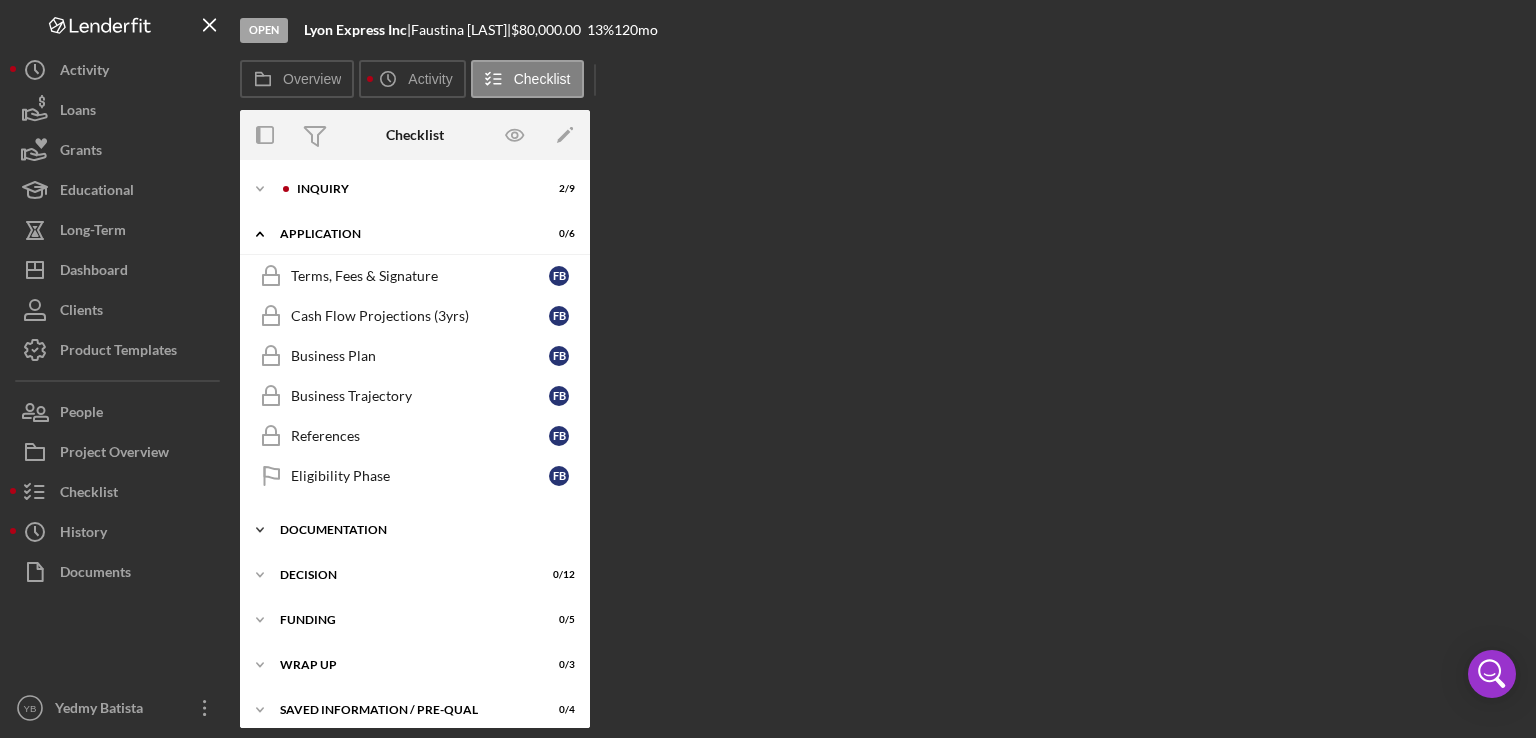 click on "Documentation" at bounding box center [422, 530] 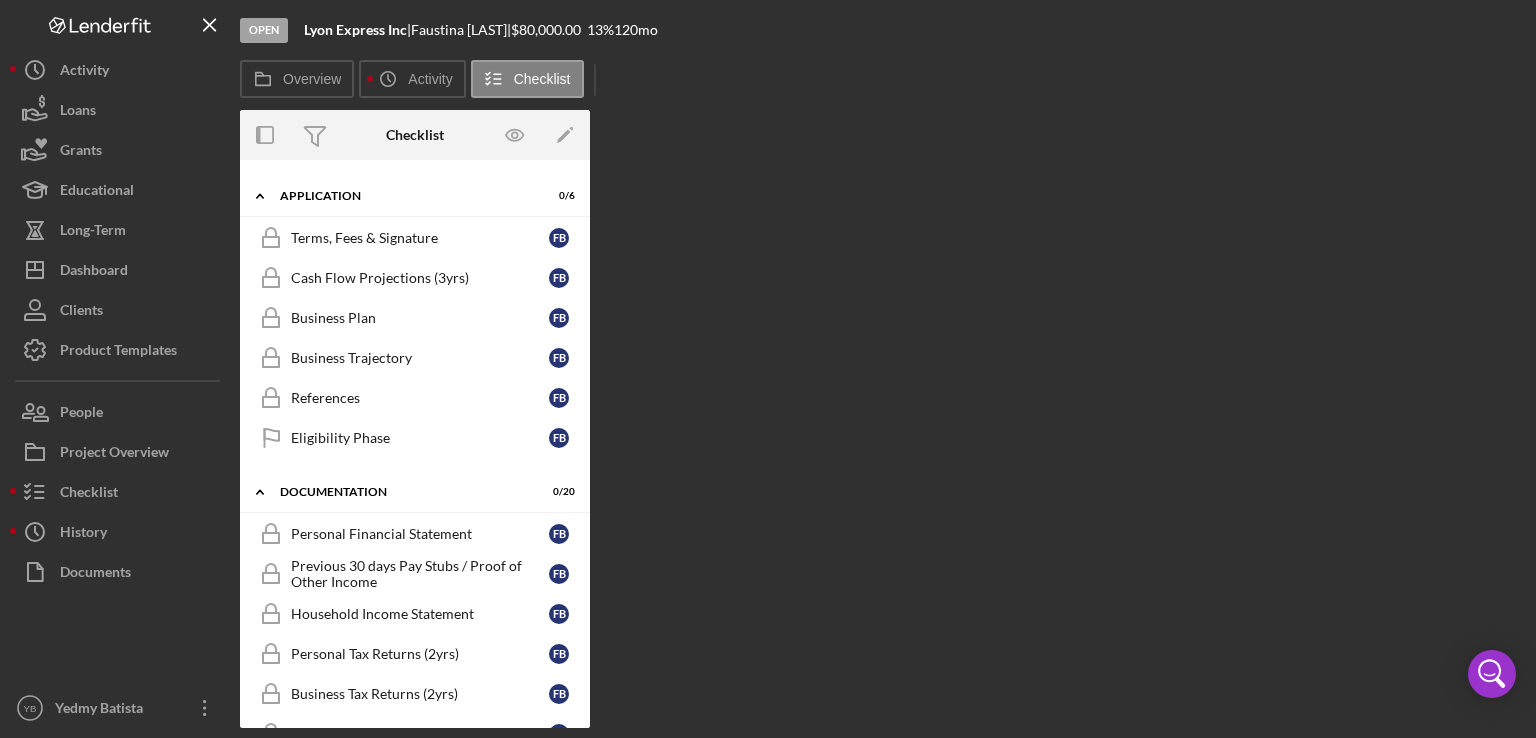 scroll, scrollTop: 31, scrollLeft: 0, axis: vertical 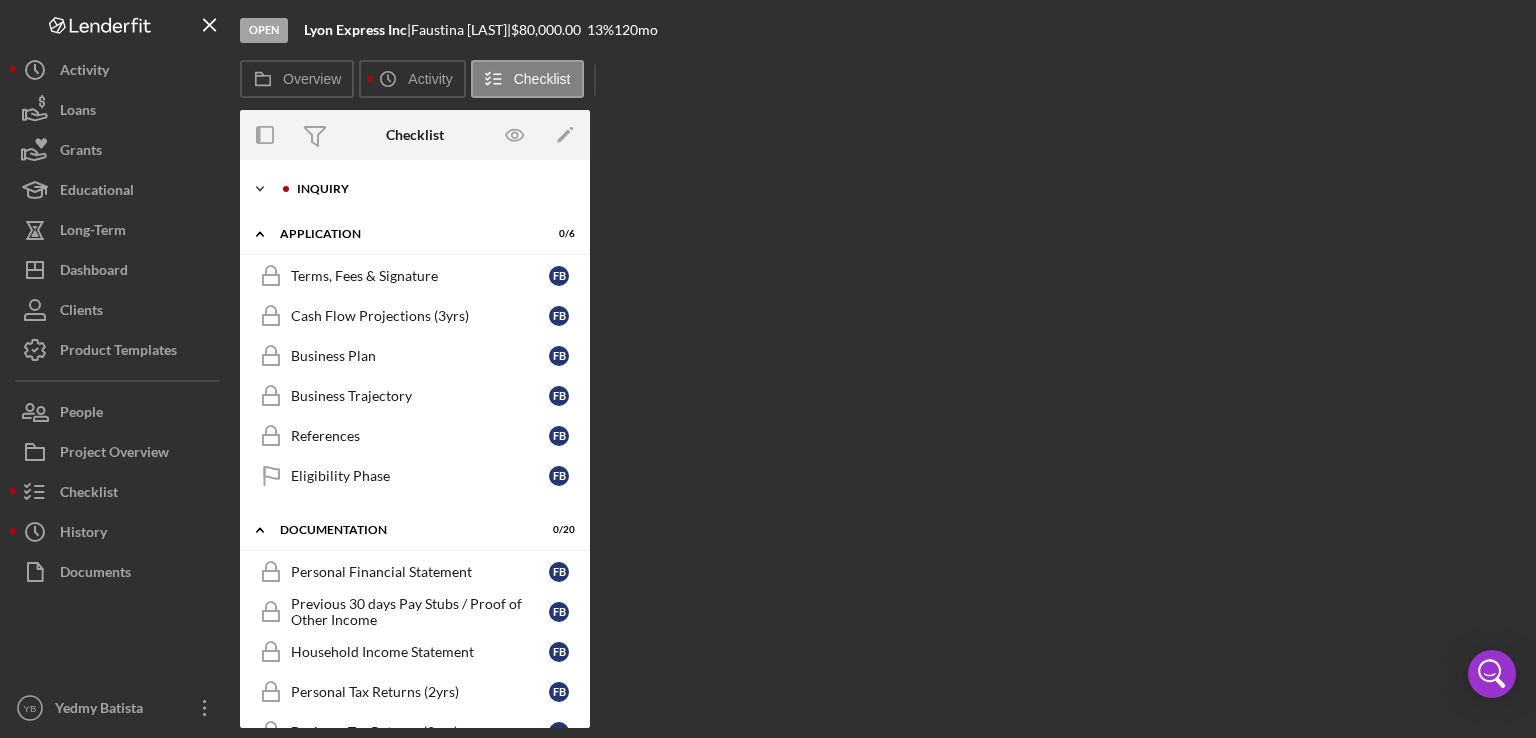 click on "Inquiry" at bounding box center (431, 189) 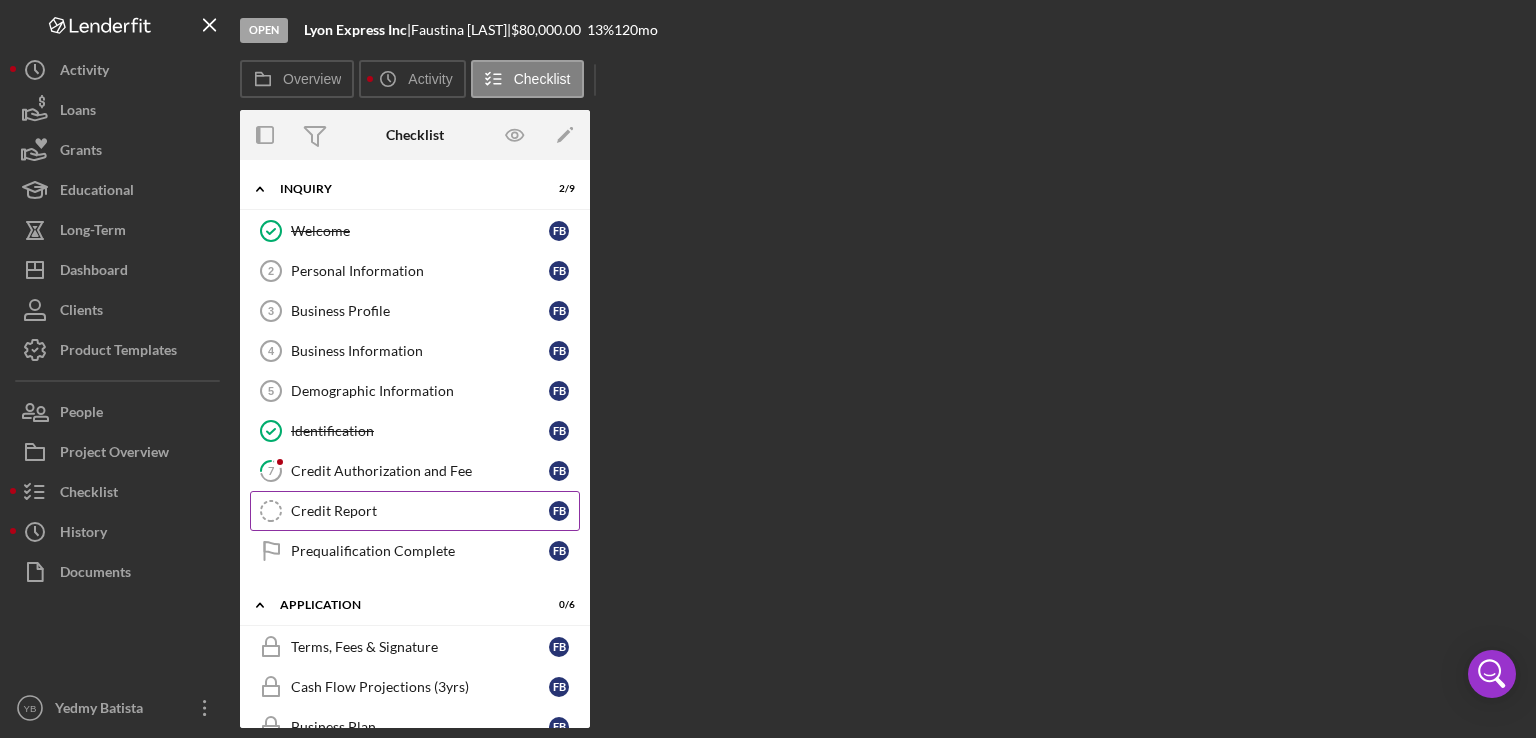 click on "Credit Report Credit Report [NAME]" at bounding box center (415, 511) 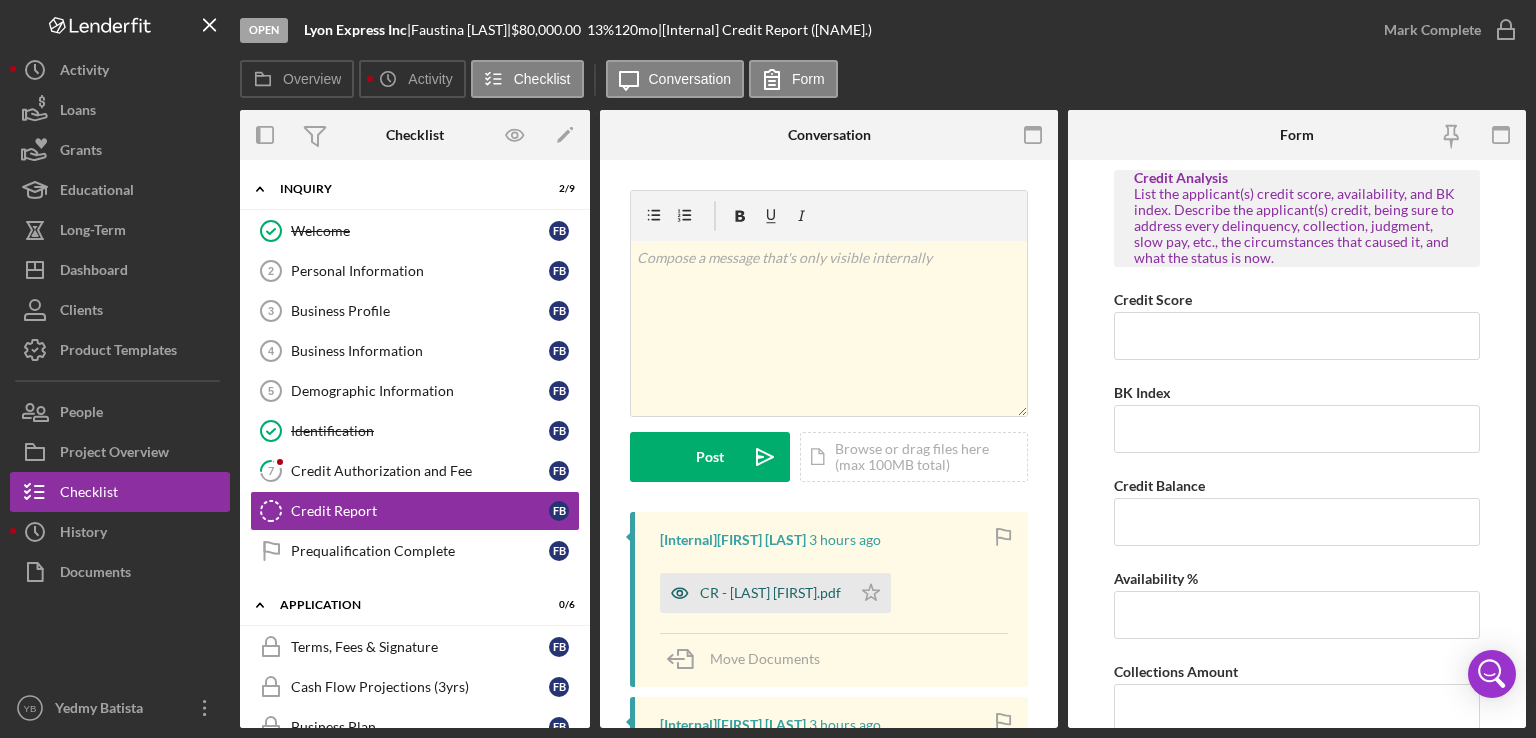 click on "CR - [LAST] [FIRST].pdf" at bounding box center [770, 593] 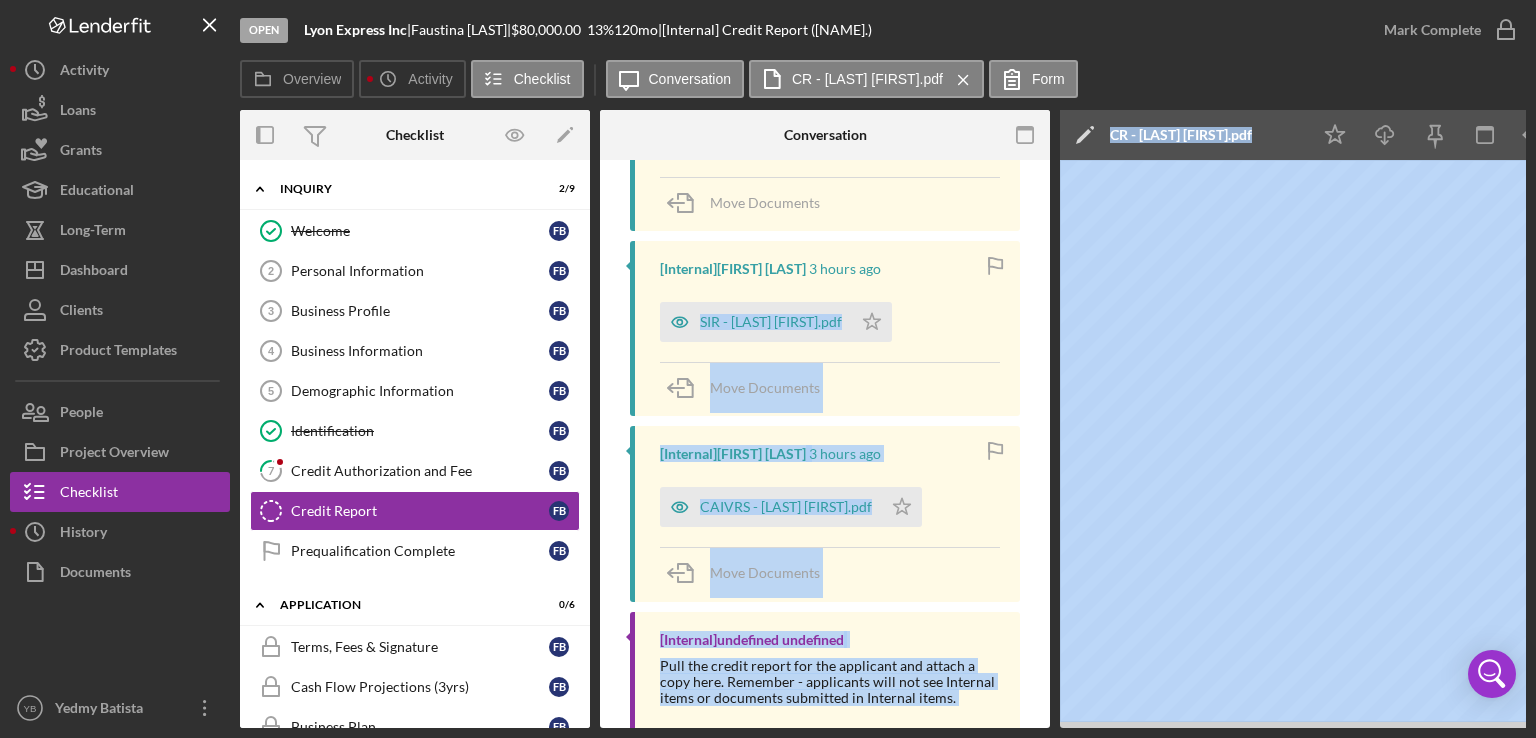 scroll, scrollTop: 504, scrollLeft: 0, axis: vertical 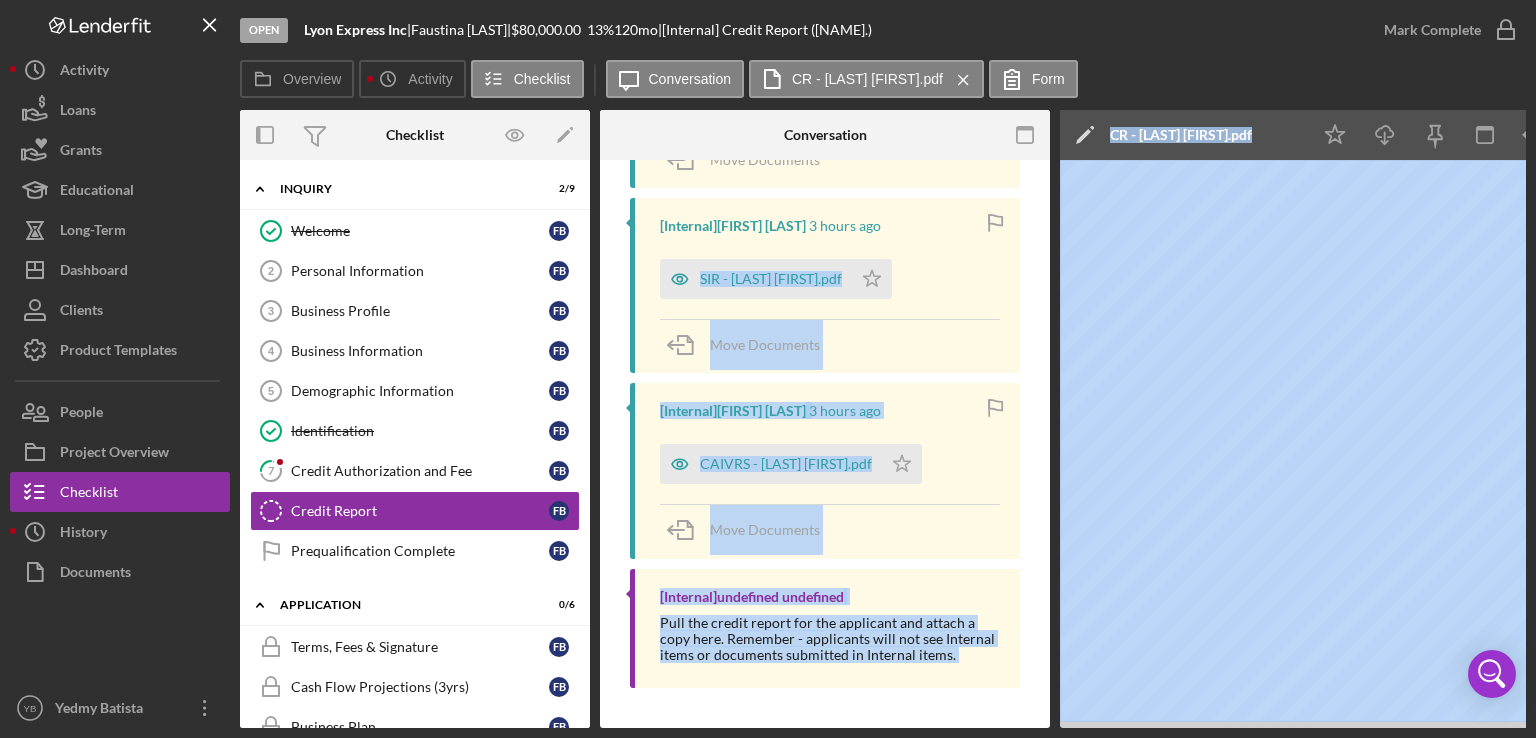 drag, startPoint x: 953, startPoint y: 721, endPoint x: 1074, endPoint y: 722, distance: 121.004135 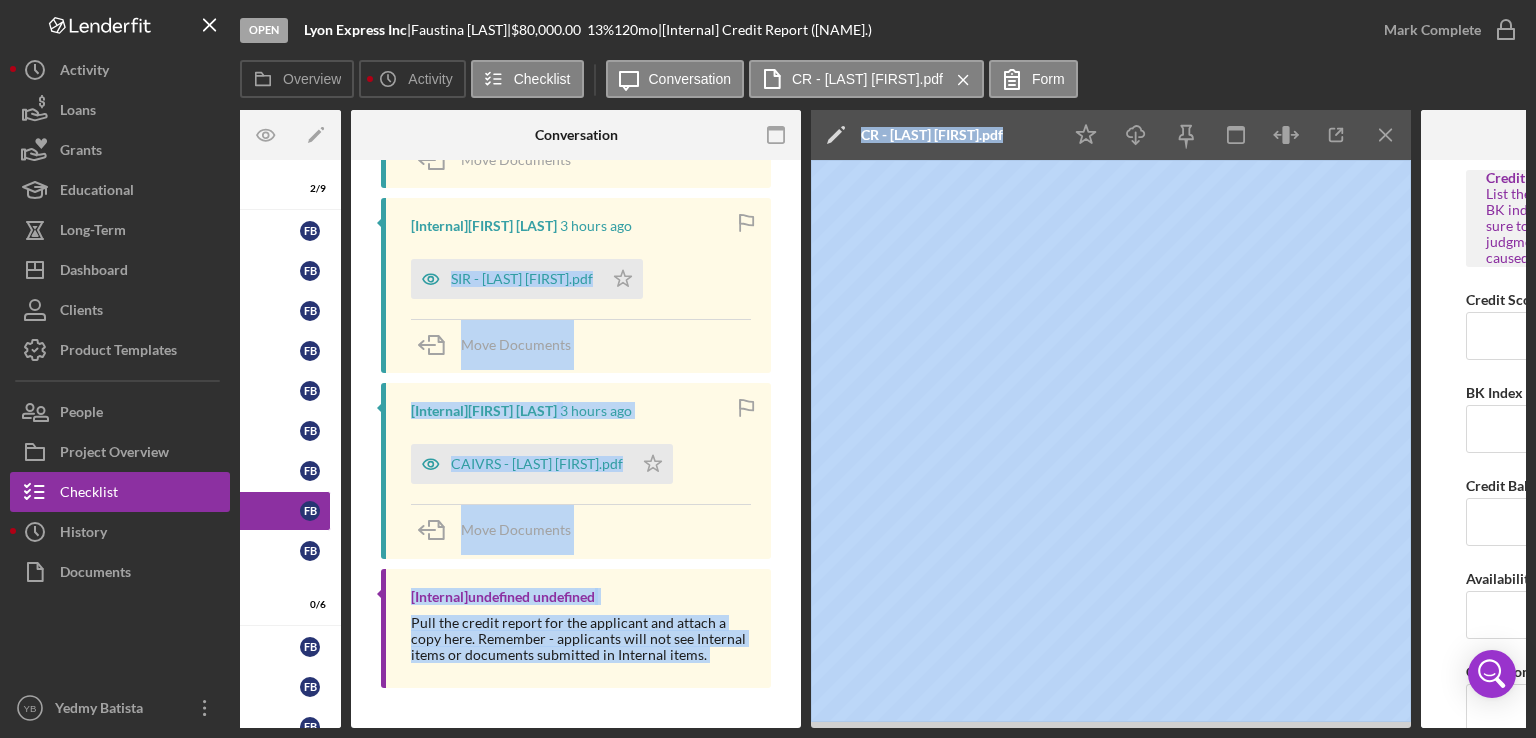 scroll, scrollTop: 0, scrollLeft: 264, axis: horizontal 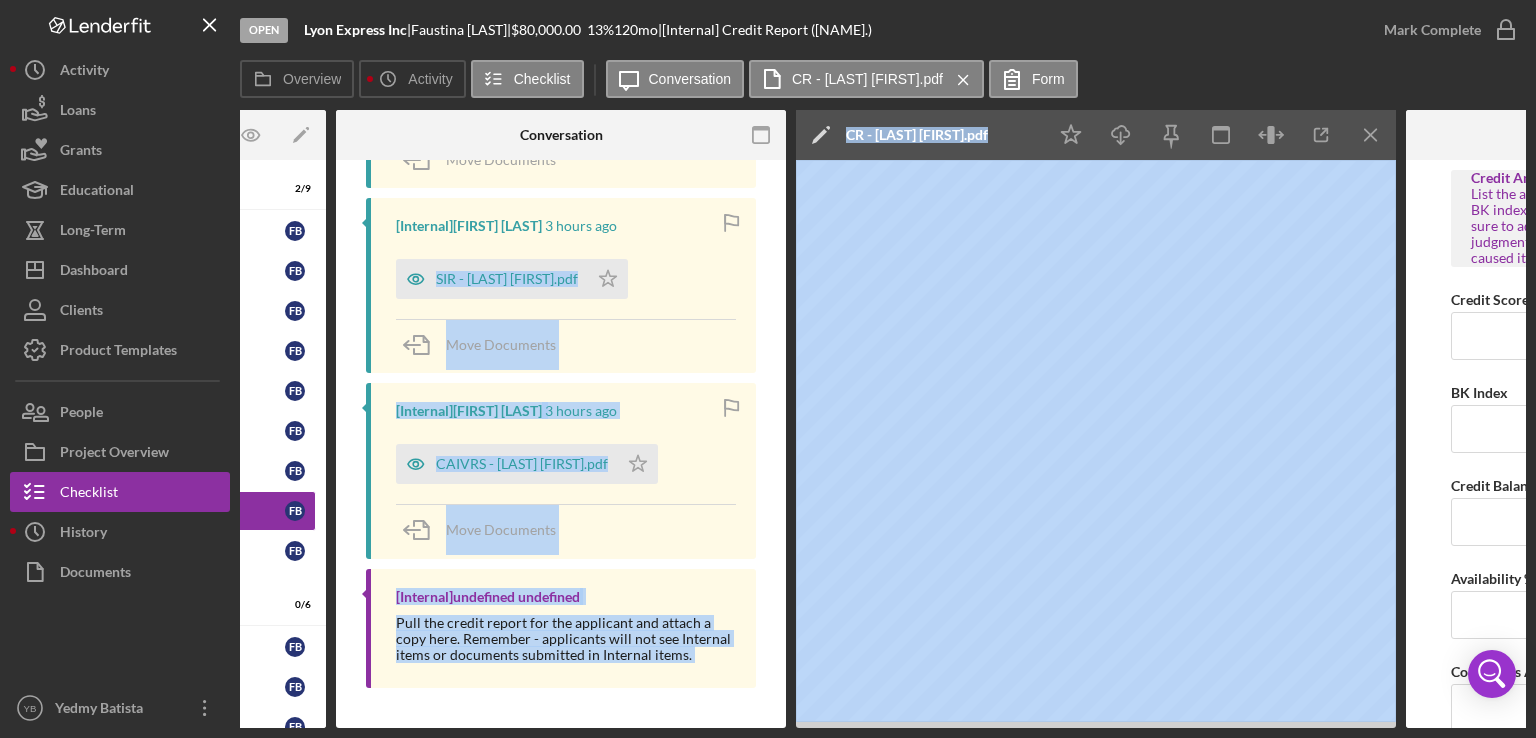 click on "Move Documents" at bounding box center (566, 346) 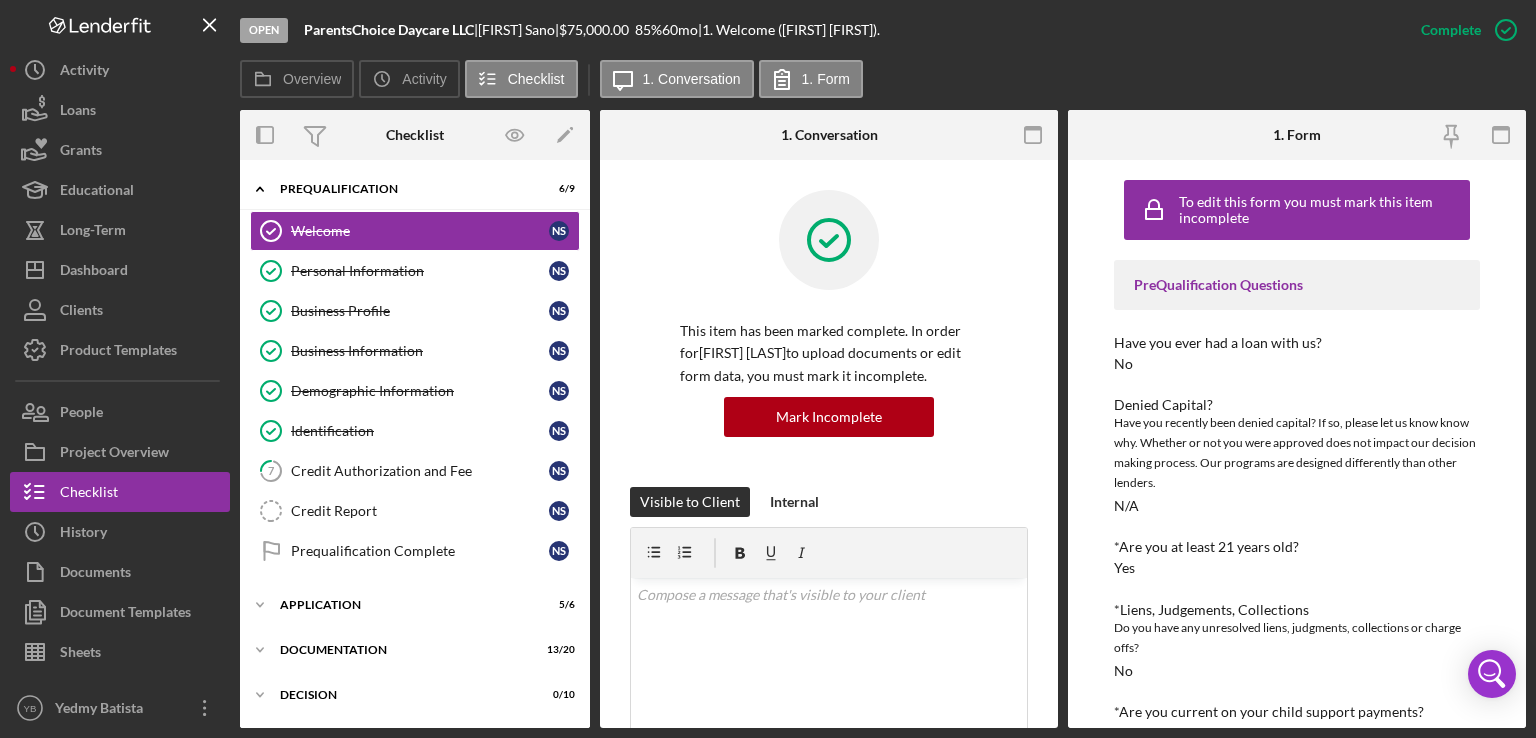 scroll, scrollTop: 0, scrollLeft: 0, axis: both 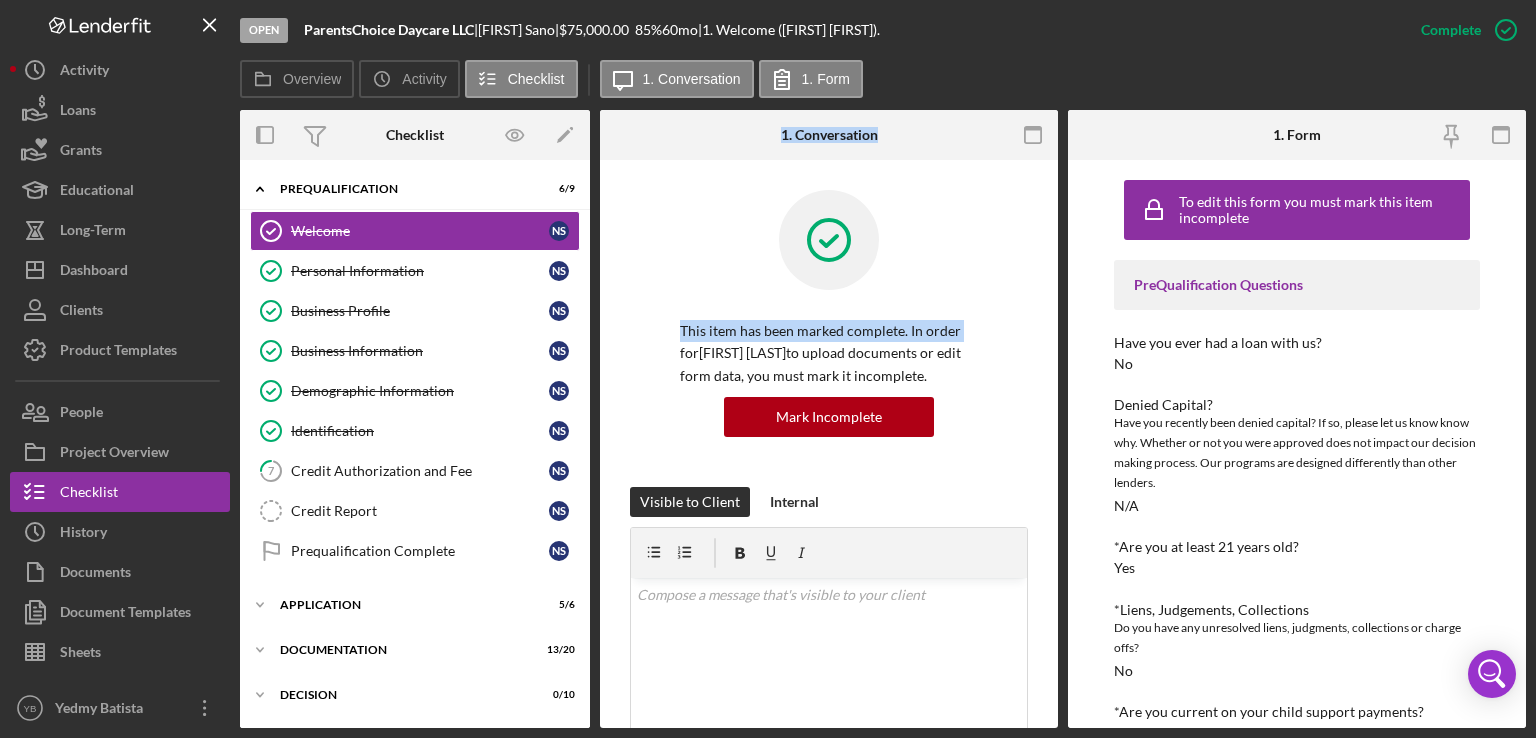 drag, startPoint x: 590, startPoint y: 234, endPoint x: 595, endPoint y: 344, distance: 110.11358 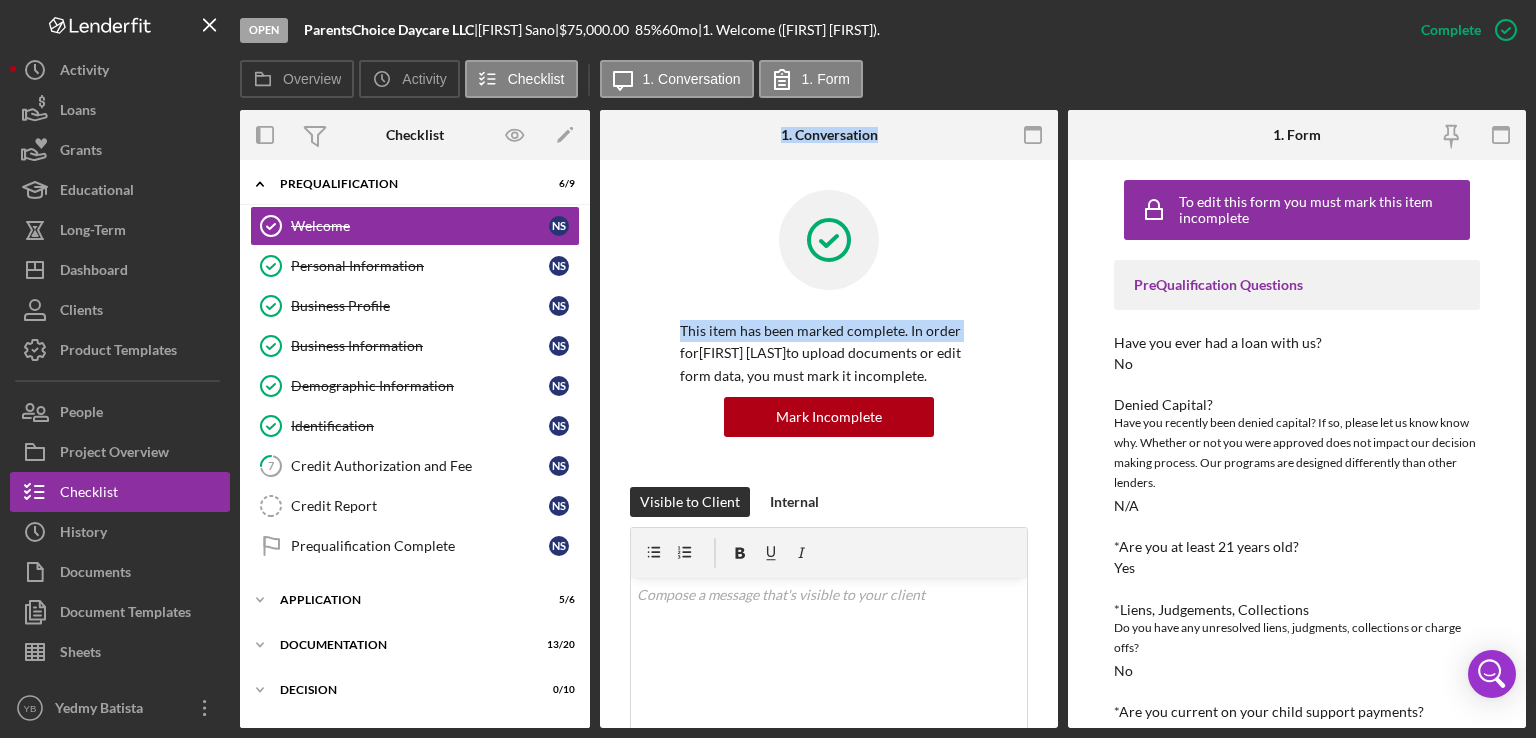 scroll, scrollTop: 0, scrollLeft: 0, axis: both 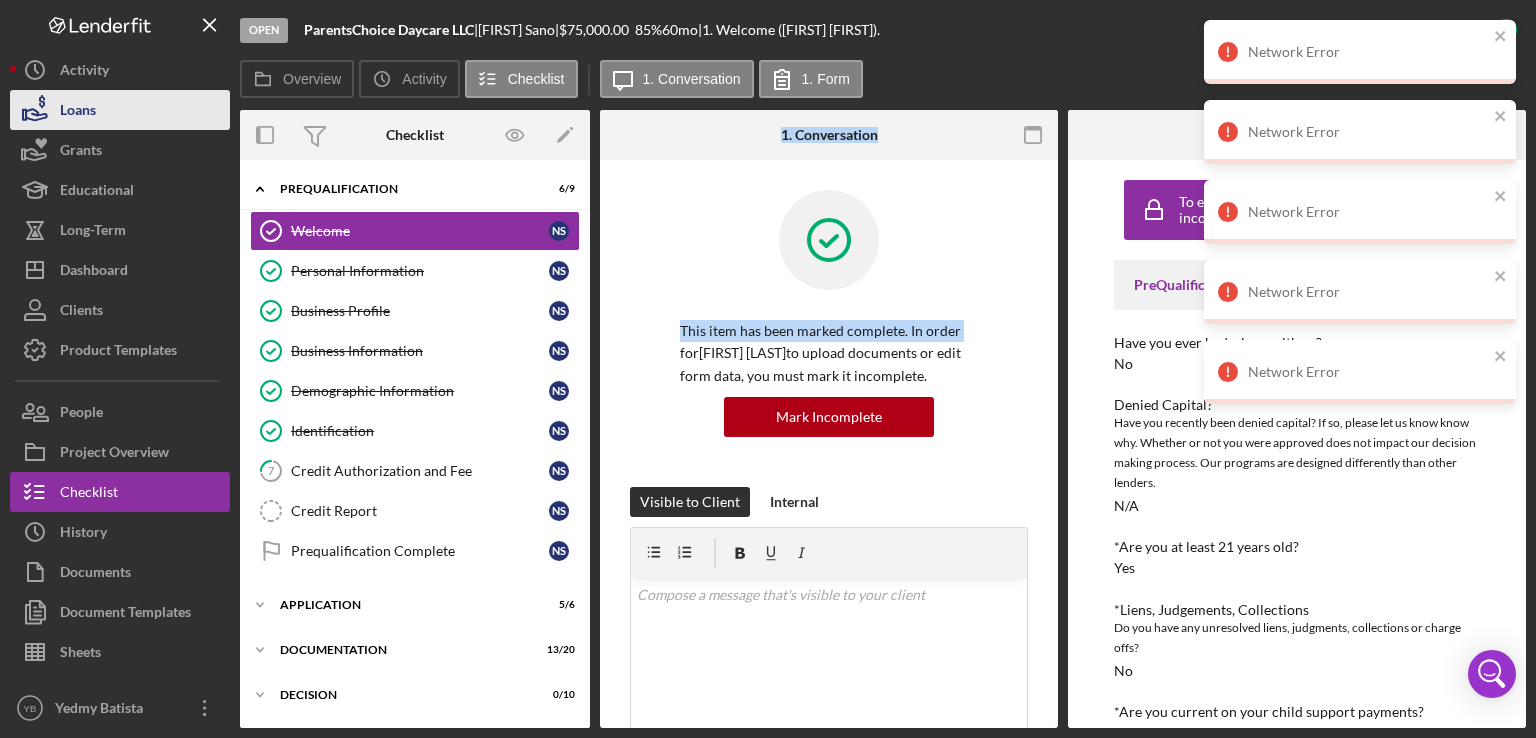 click on "Loans" at bounding box center (120, 110) 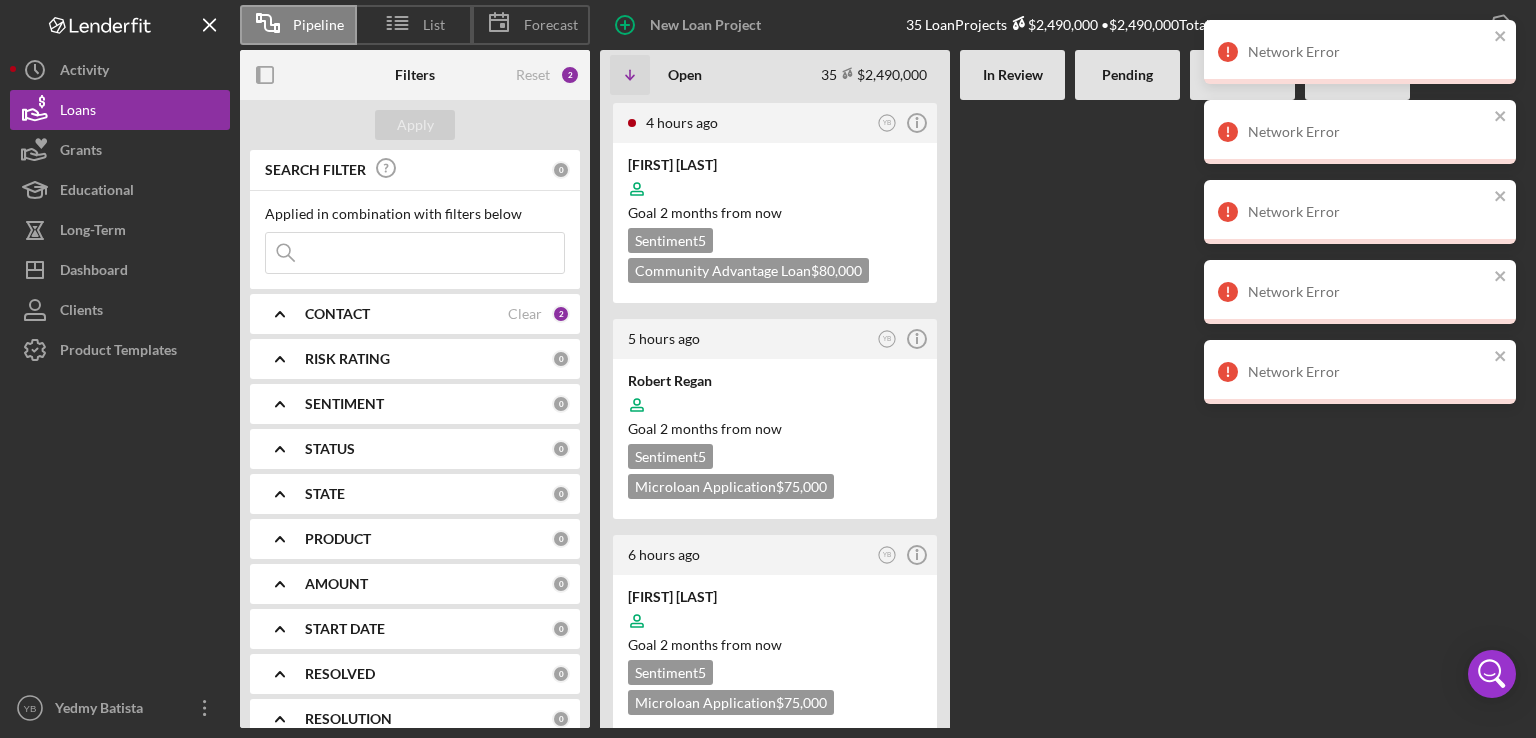 type 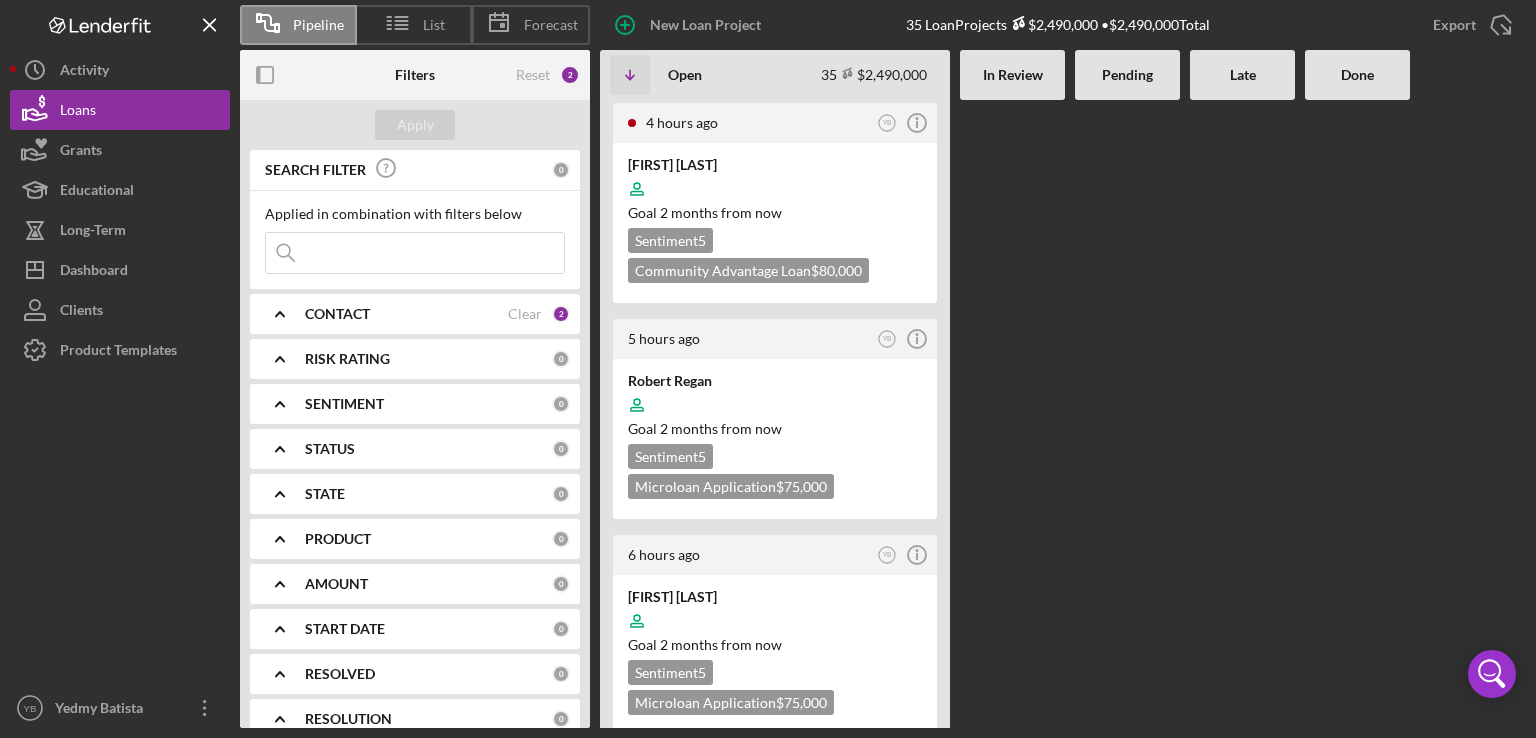 click at bounding box center [1012, 414] 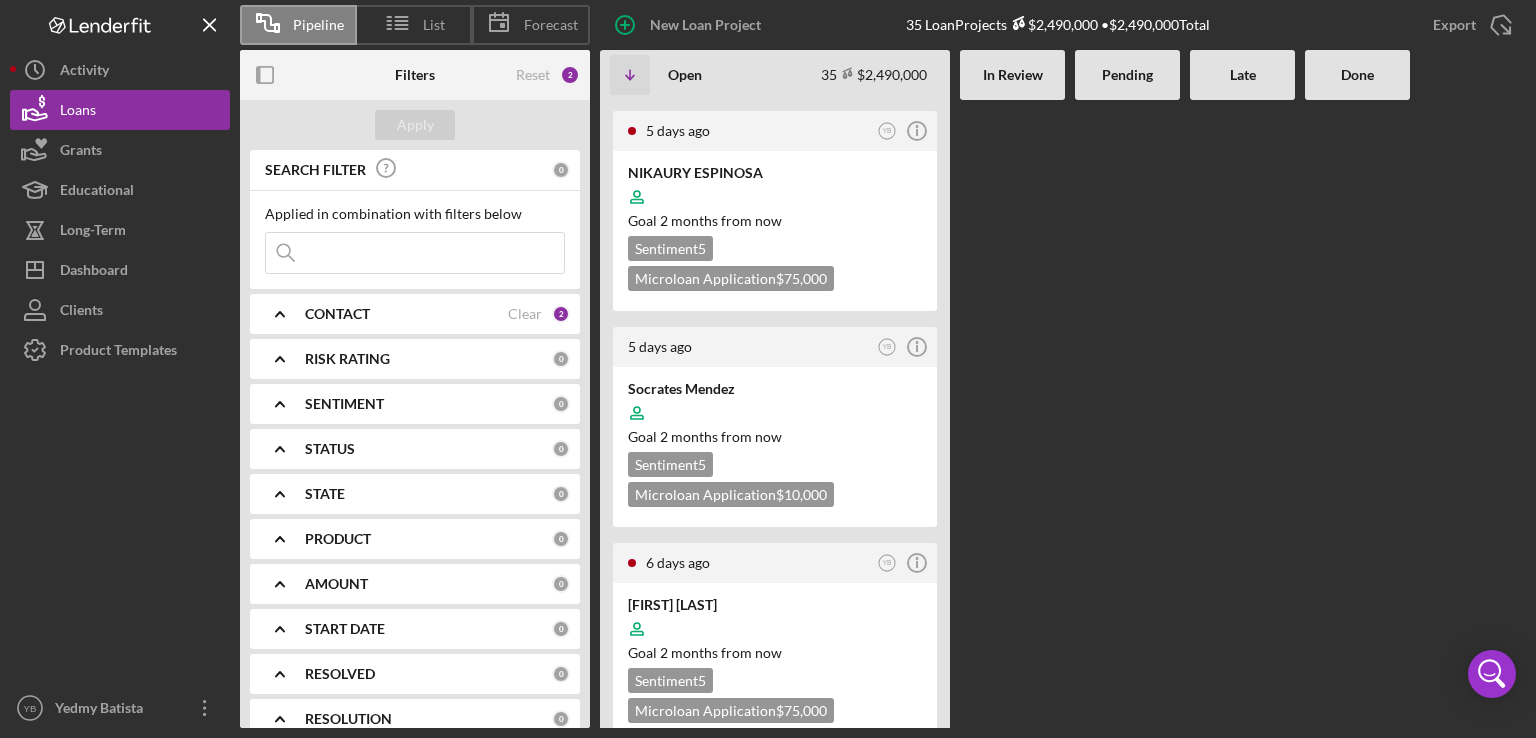 scroll, scrollTop: 1400, scrollLeft: 0, axis: vertical 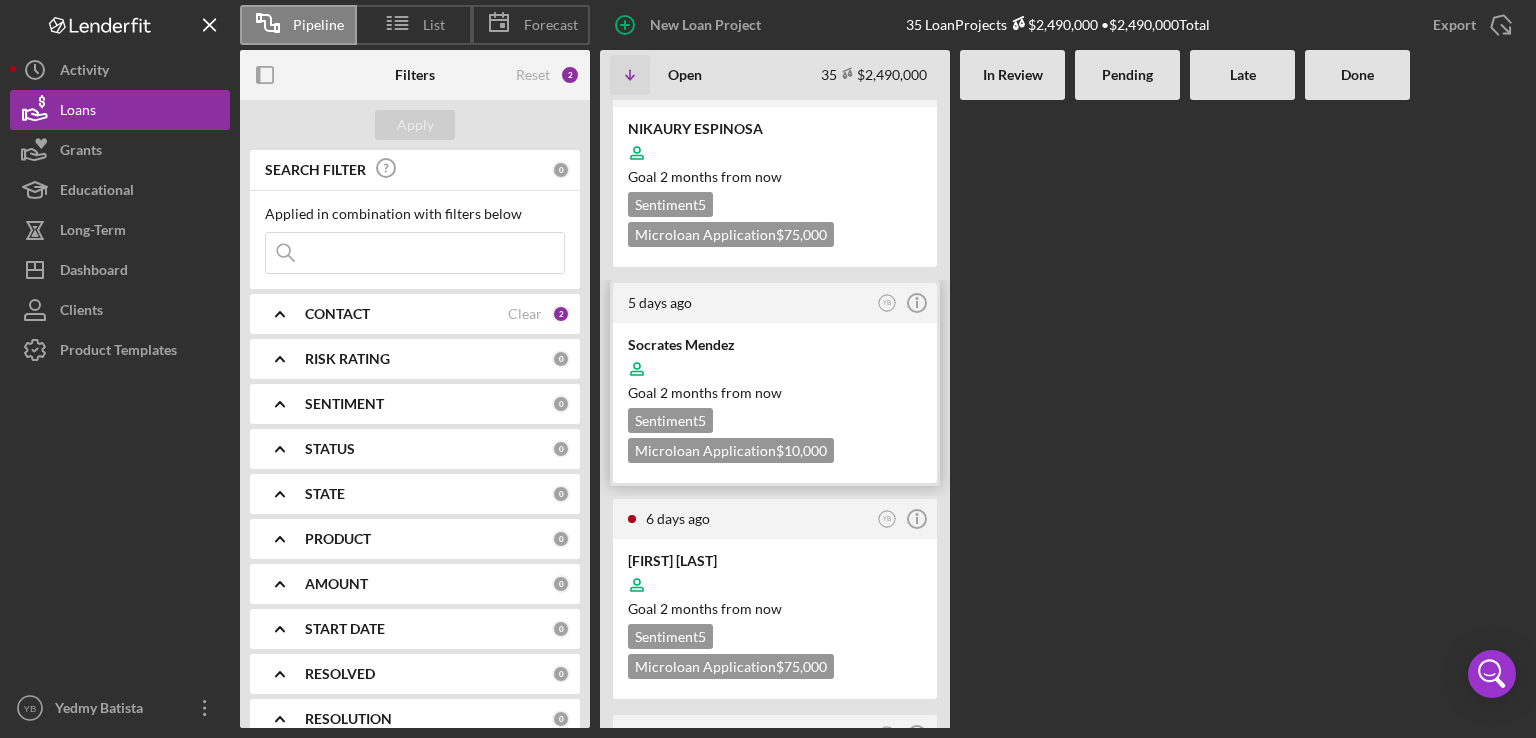 click at bounding box center (775, 369) 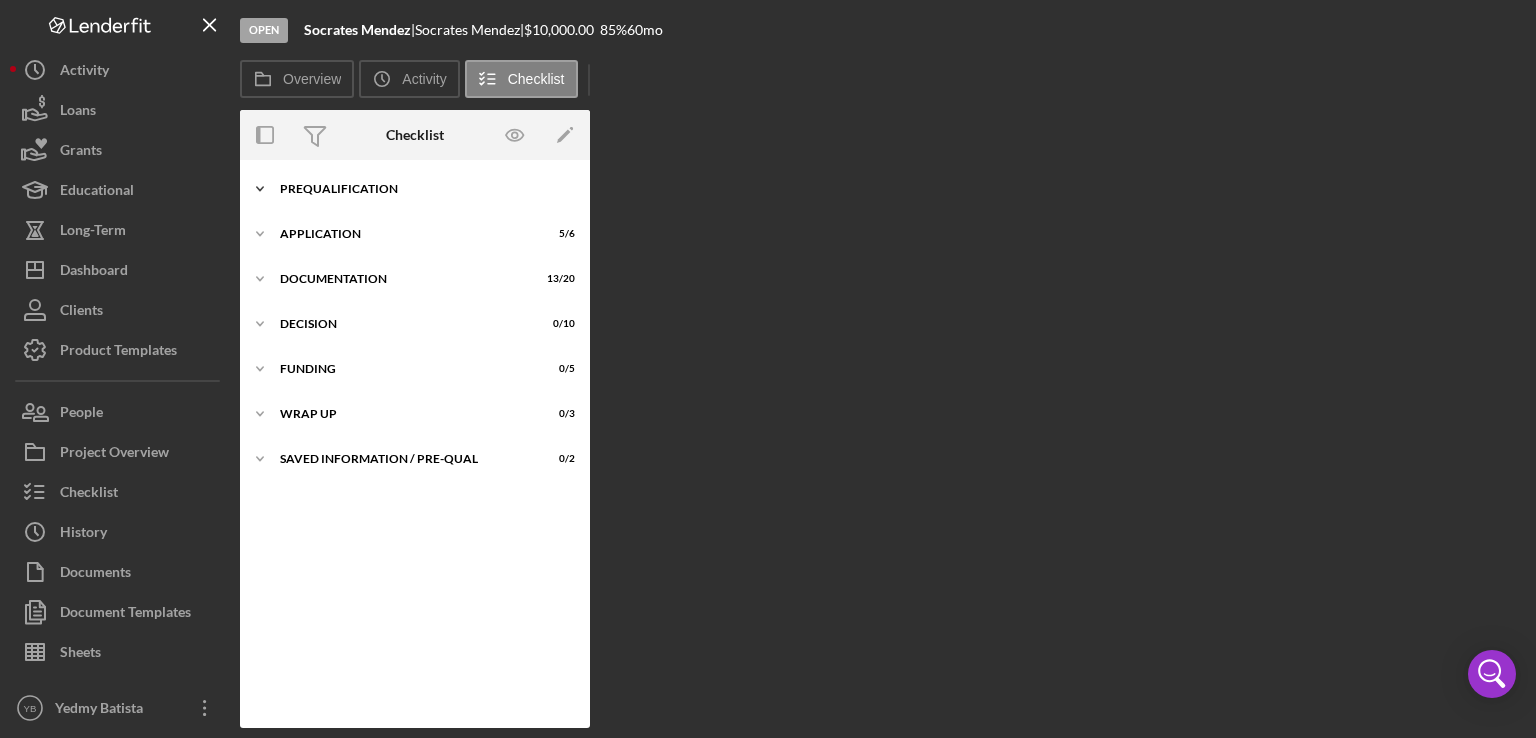 click on "Icon/Expander Prequalification 6 / 9" at bounding box center [415, 189] 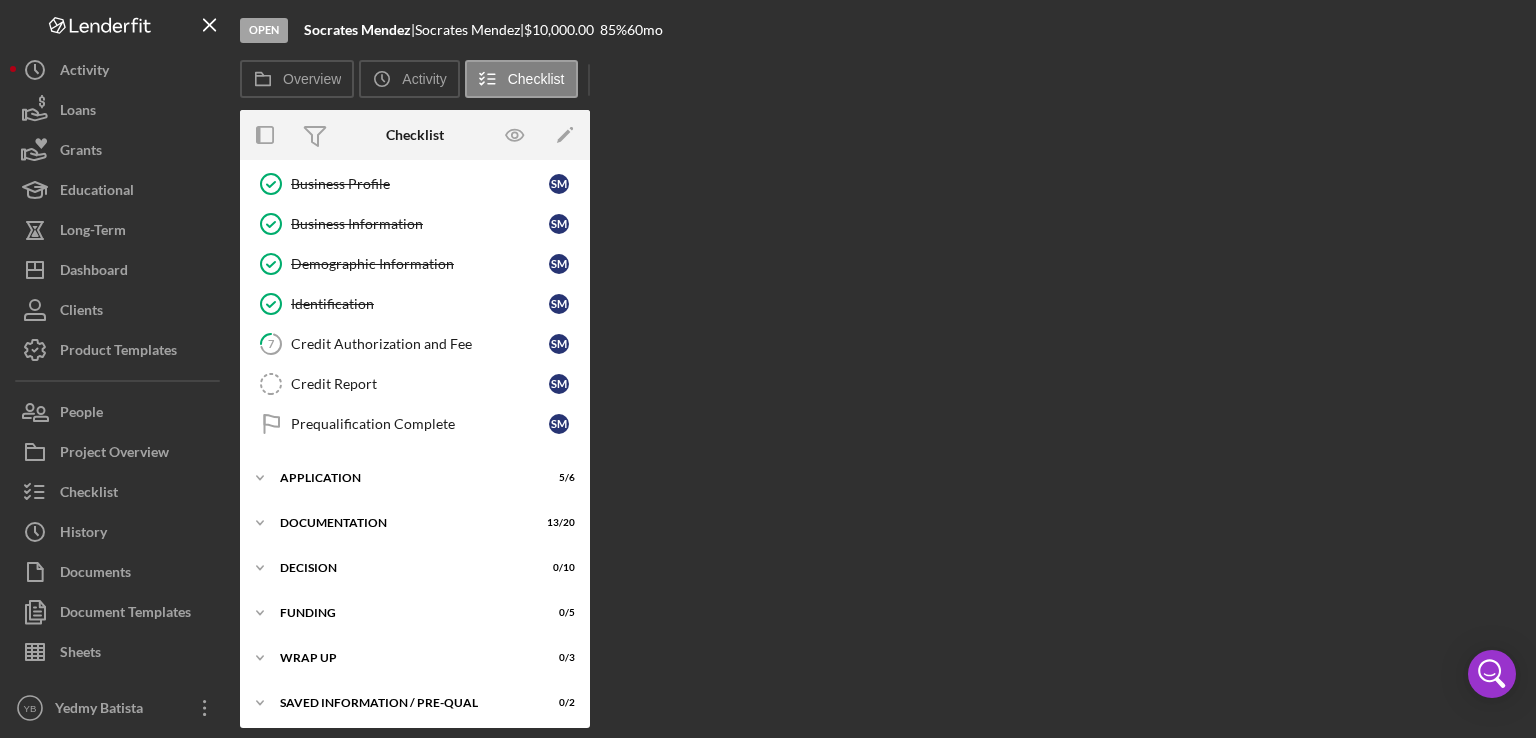 scroll, scrollTop: 129, scrollLeft: 0, axis: vertical 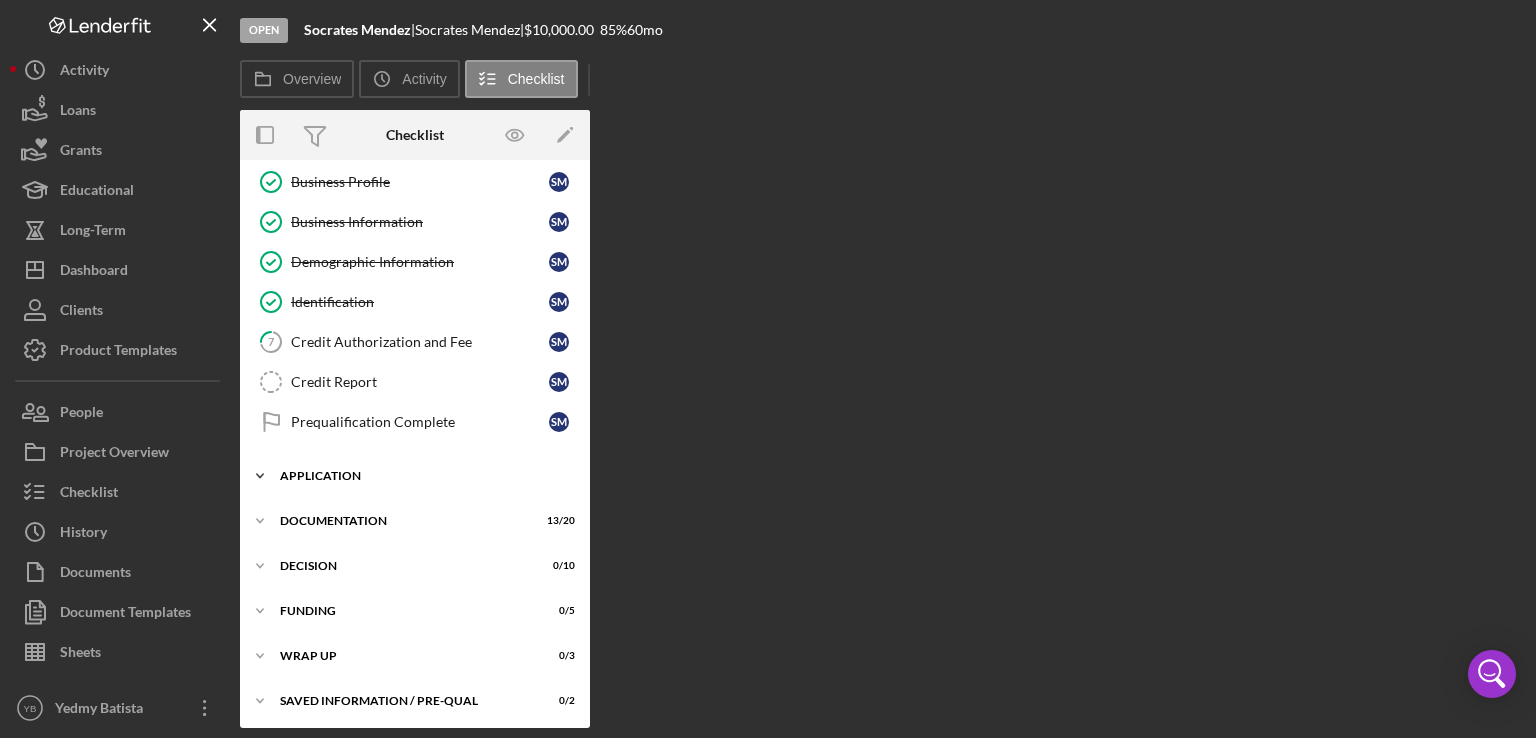 click on "Application" at bounding box center [422, 476] 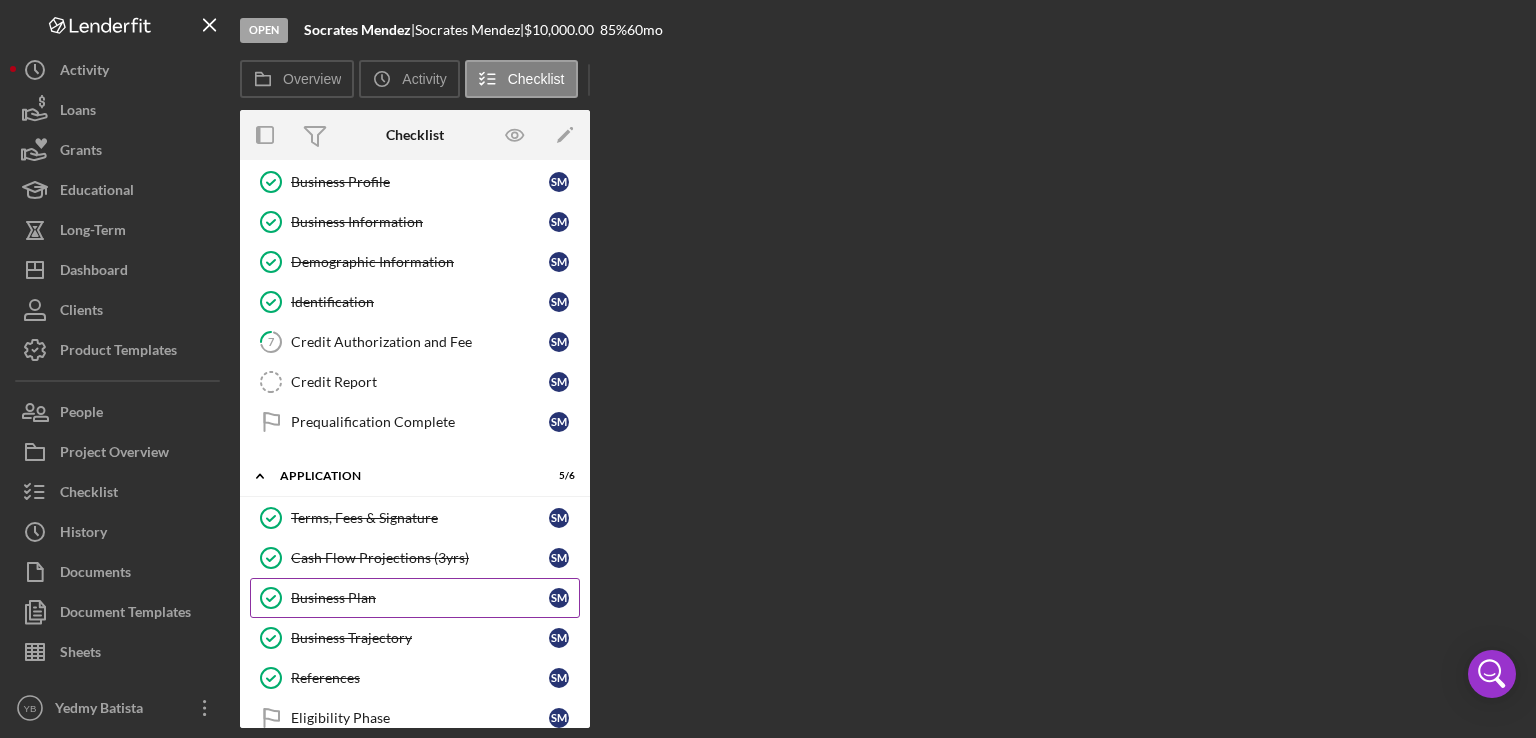 click on "Business Plan" at bounding box center [420, 598] 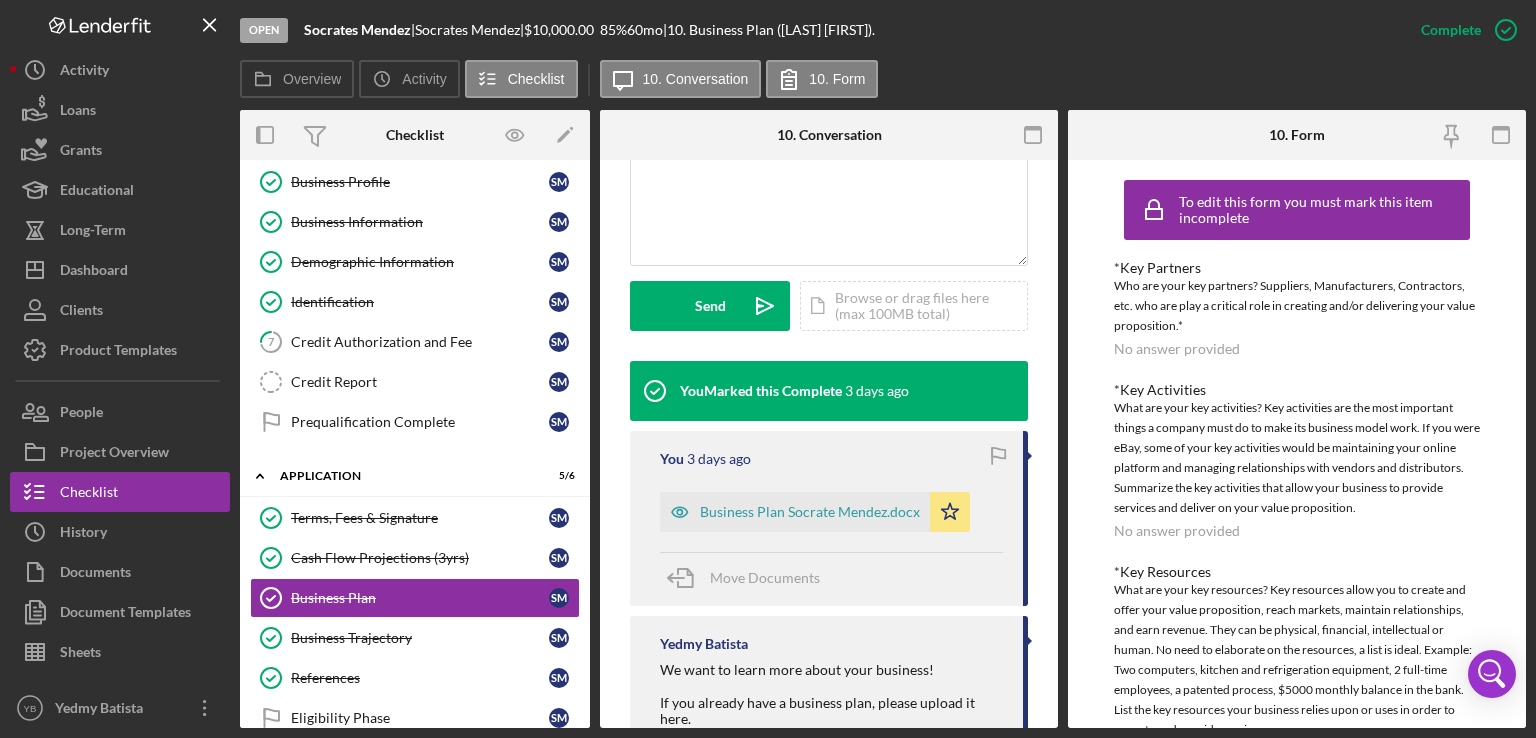 scroll, scrollTop: 494, scrollLeft: 0, axis: vertical 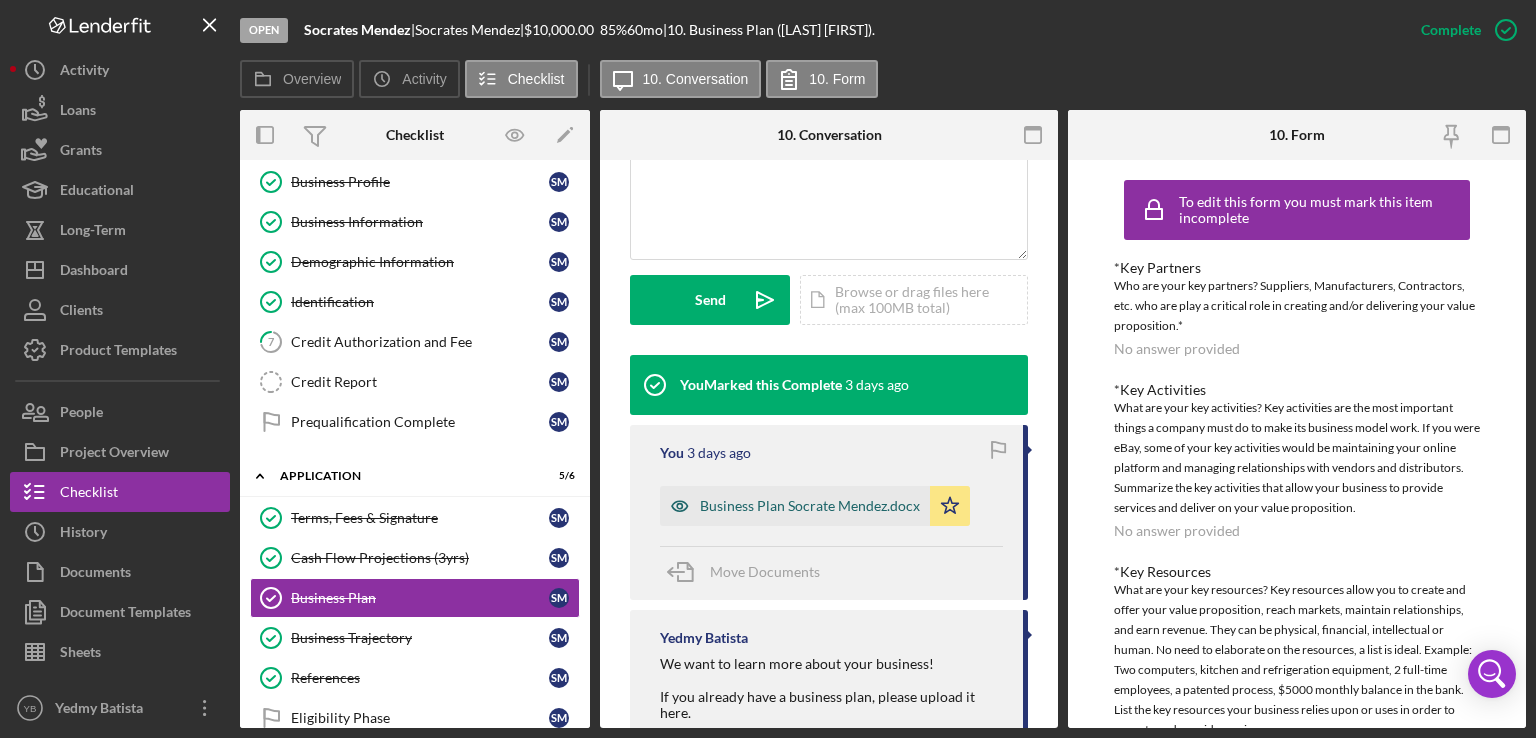 click on "Business Plan Socrate Mendez.docx" at bounding box center [810, 506] 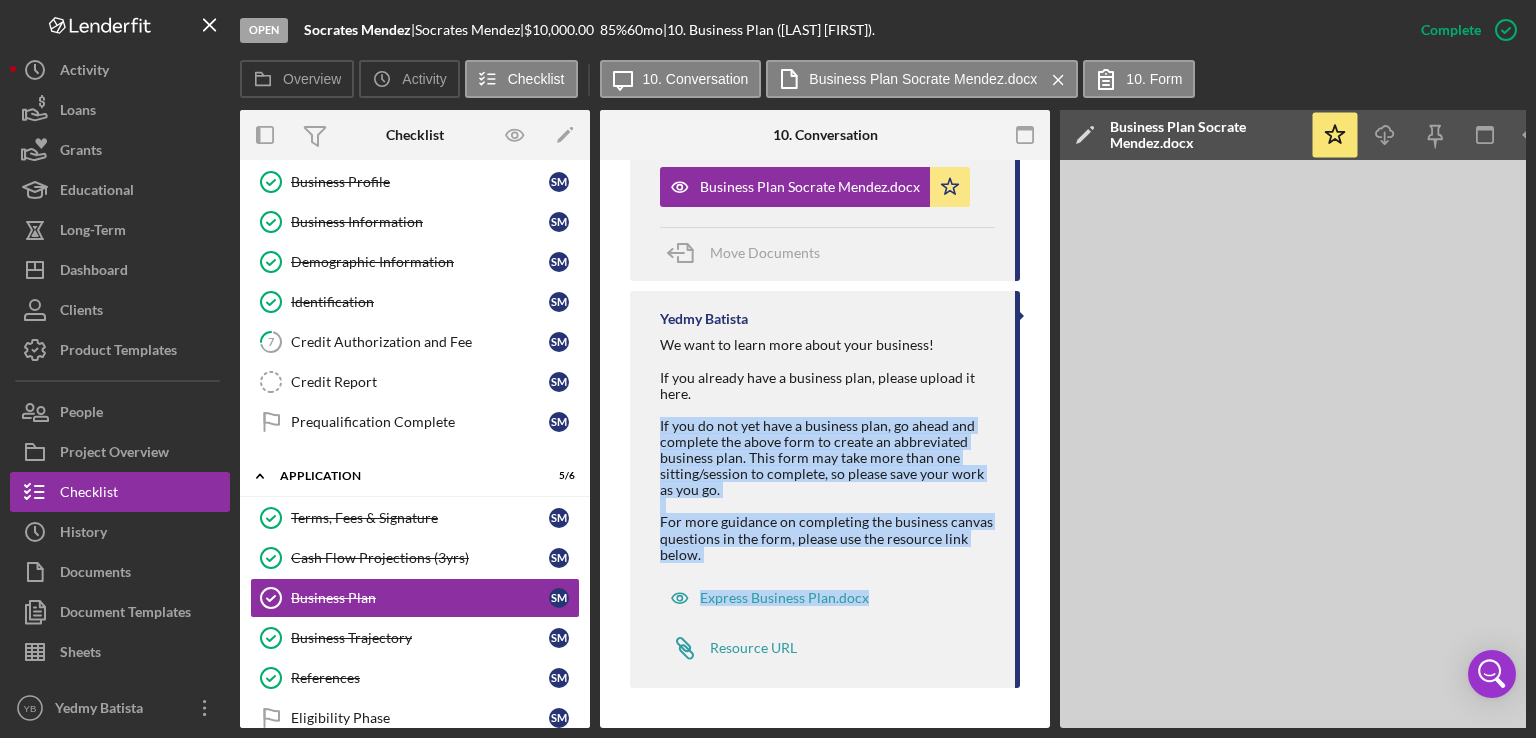 scroll, scrollTop: 818, scrollLeft: 0, axis: vertical 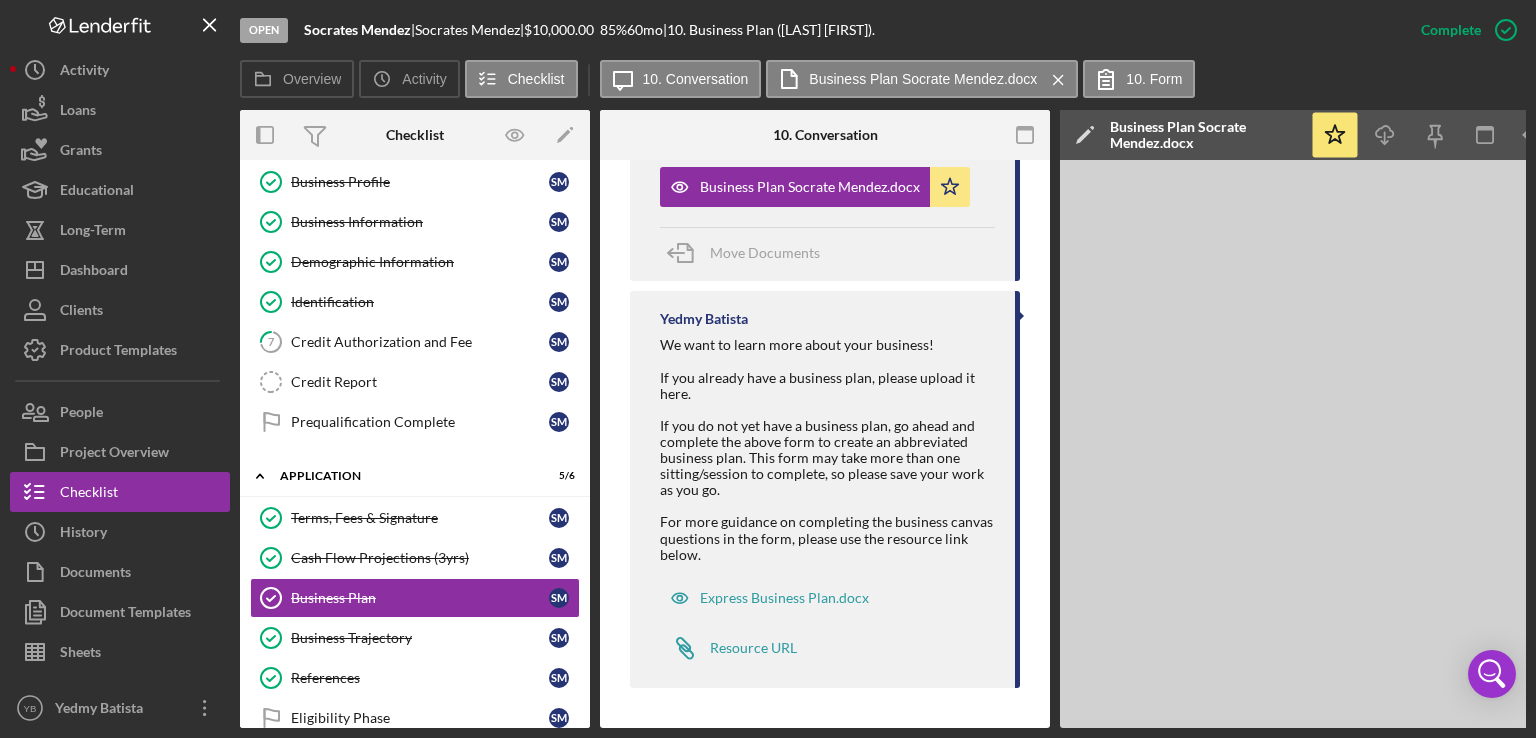 drag, startPoint x: 1095, startPoint y: 727, endPoint x: 1112, endPoint y: 726, distance: 17.029387 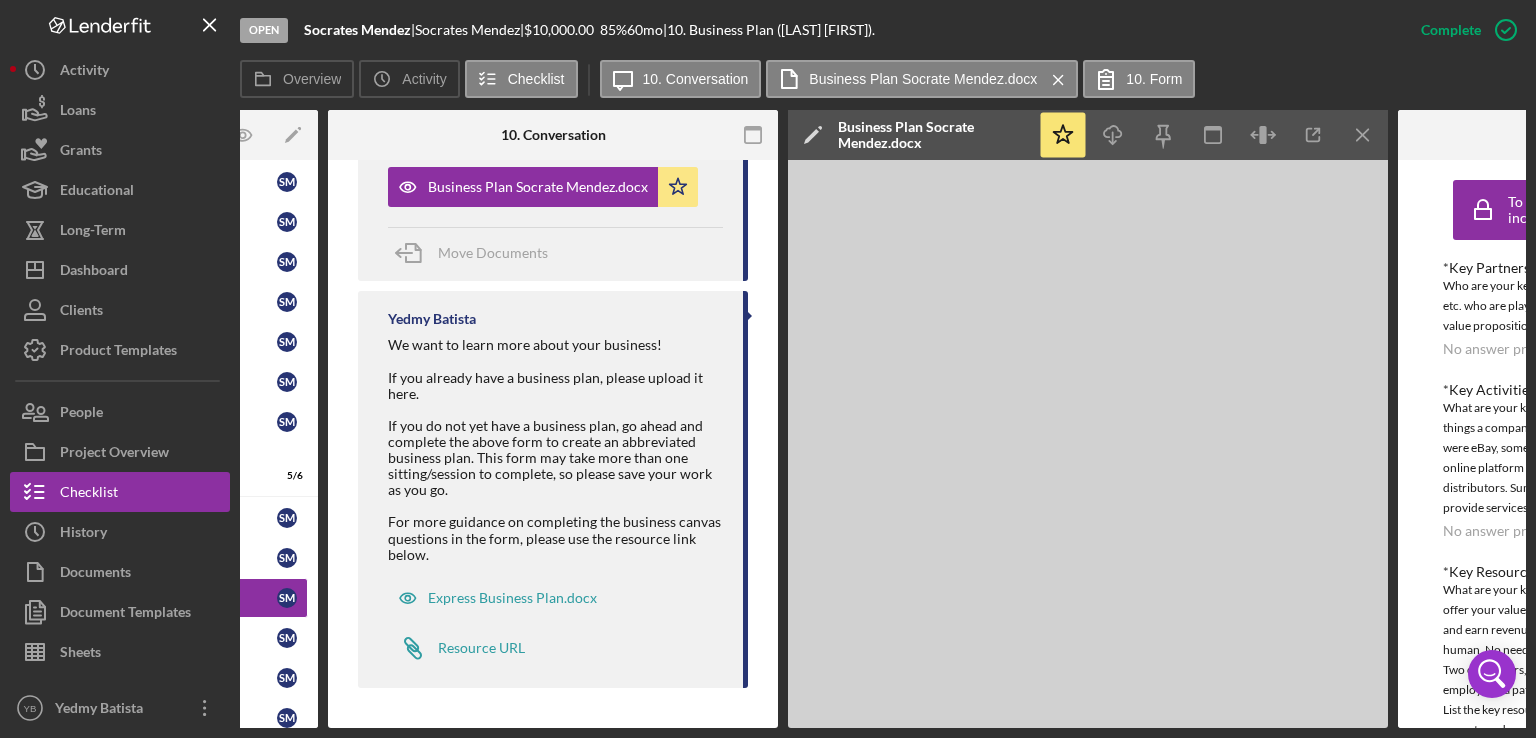 scroll, scrollTop: 0, scrollLeft: 277, axis: horizontal 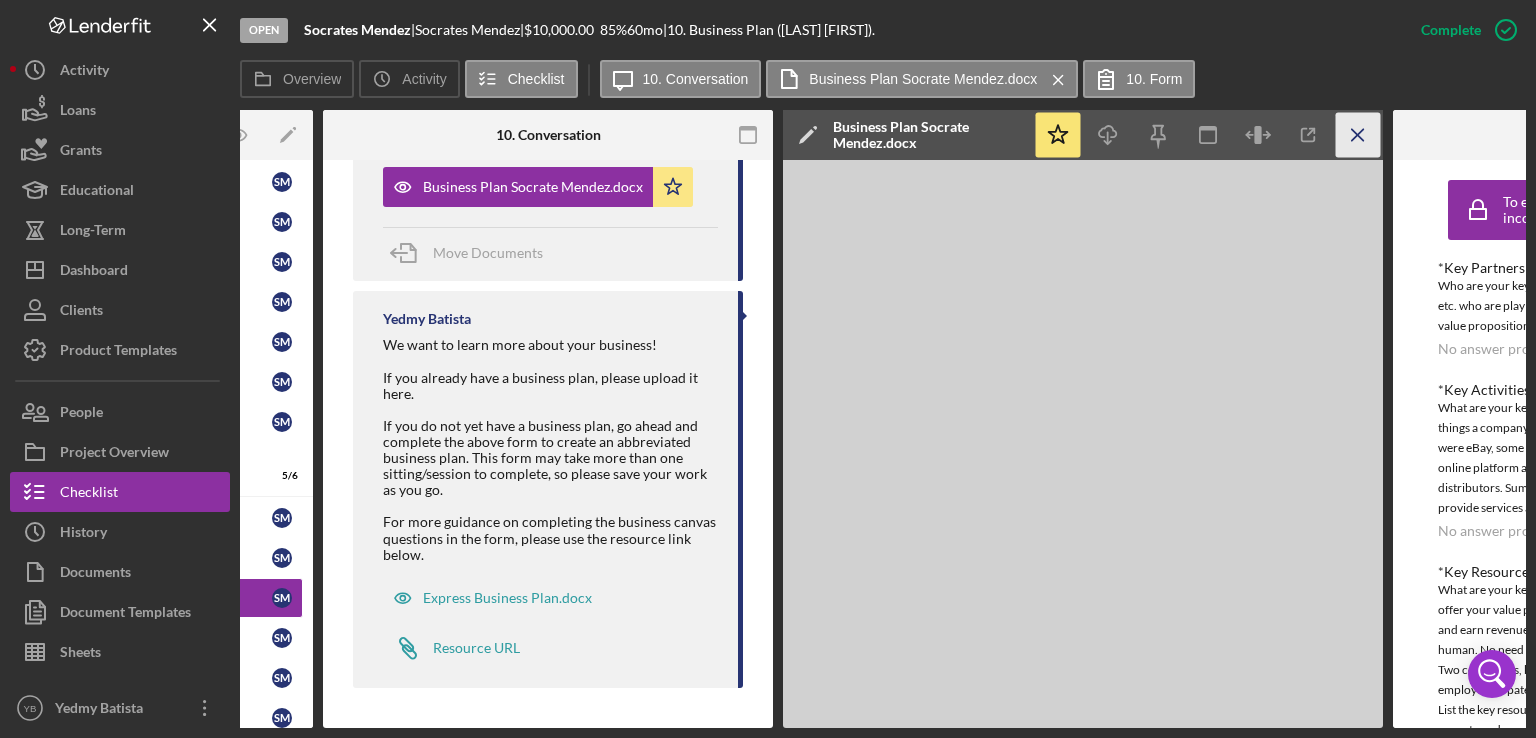 click 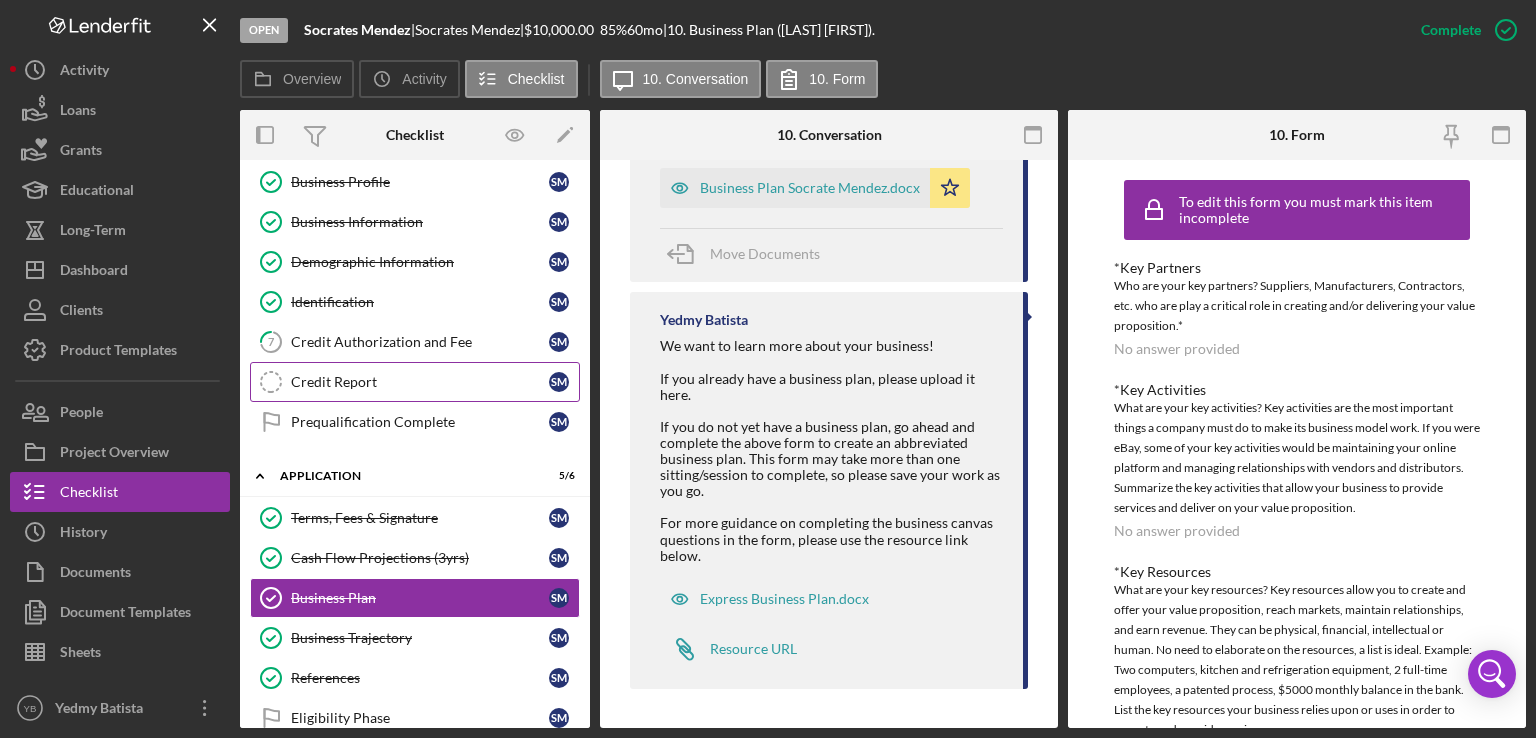 click on "Credit Report" at bounding box center (420, 382) 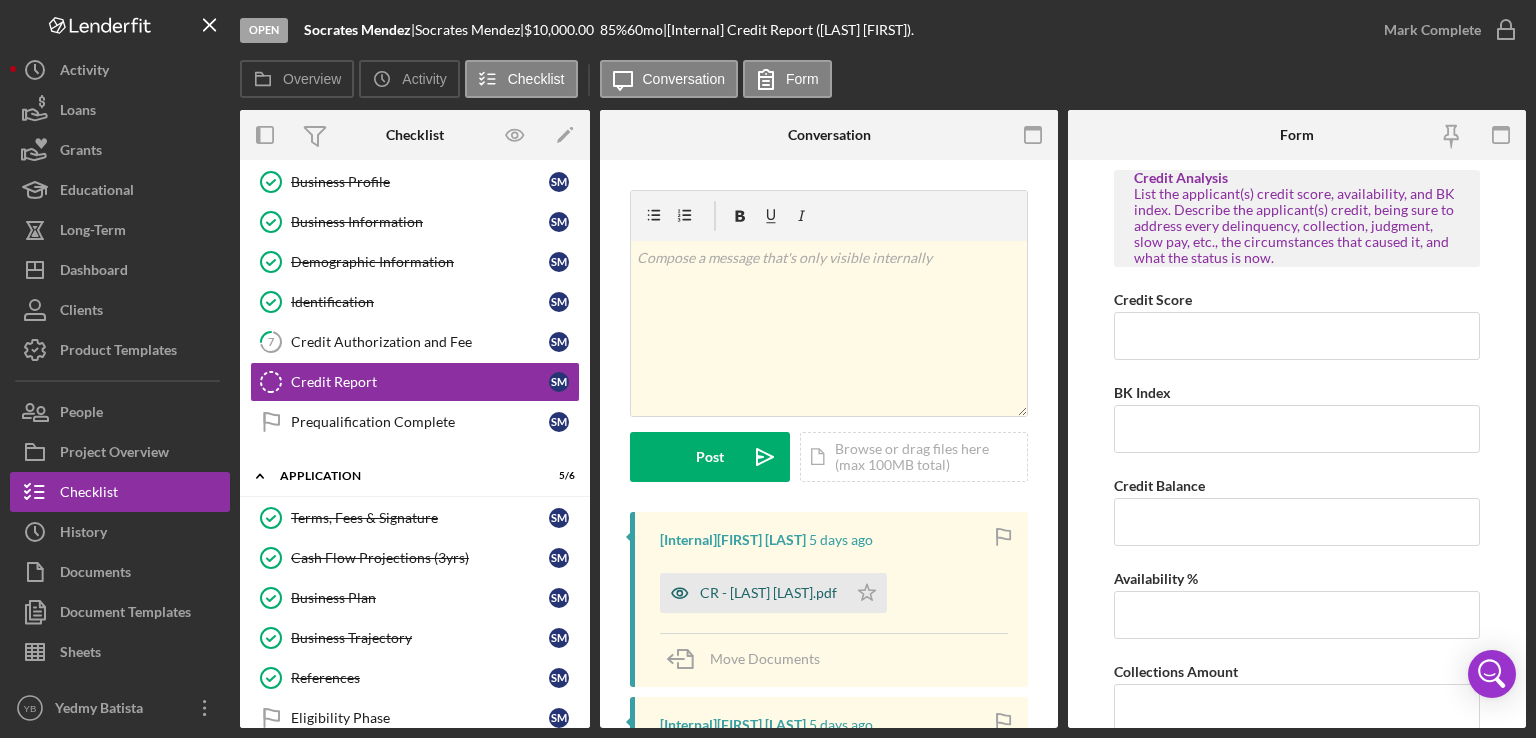 click on "CR - [LAST] [LAST].pdf" at bounding box center [768, 593] 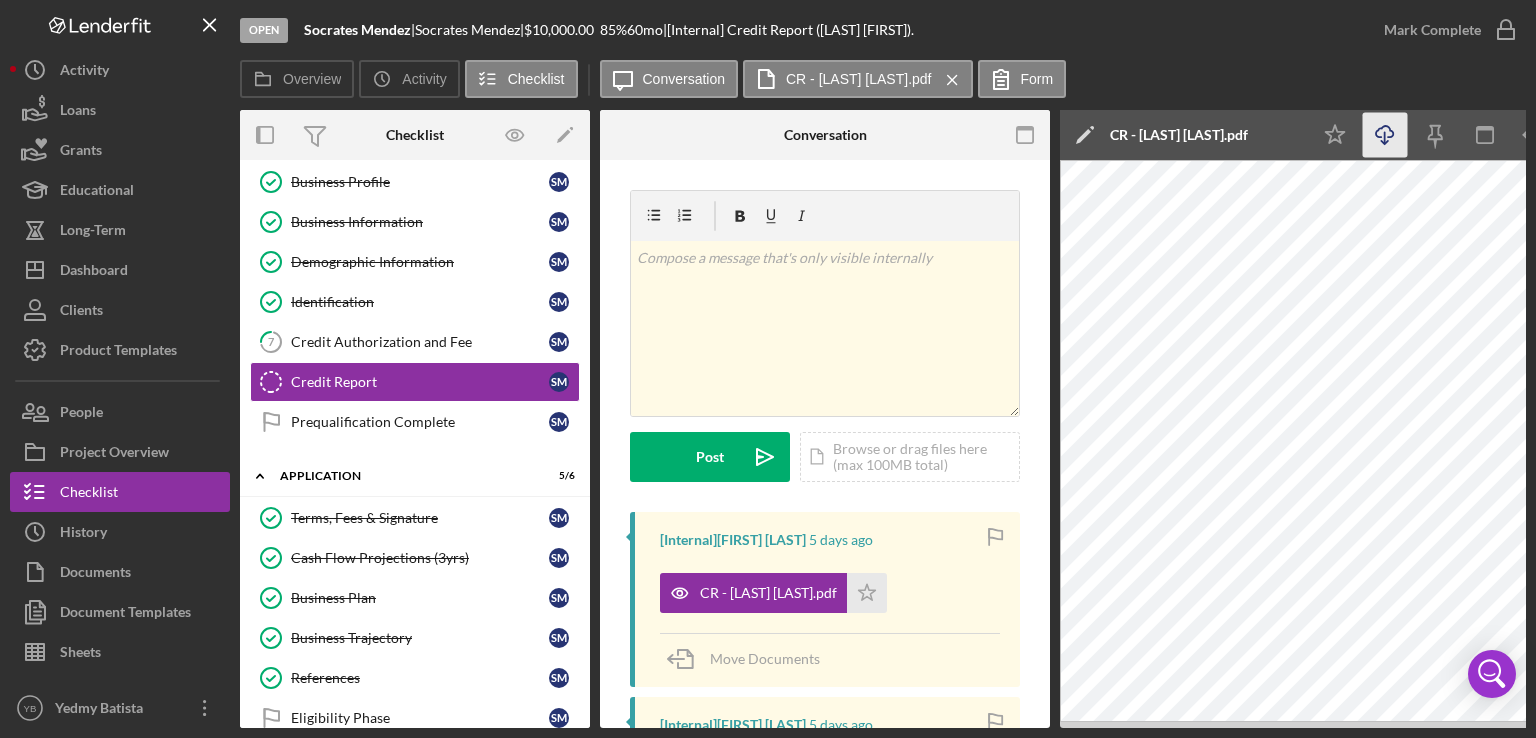 click on "Icon/Download" 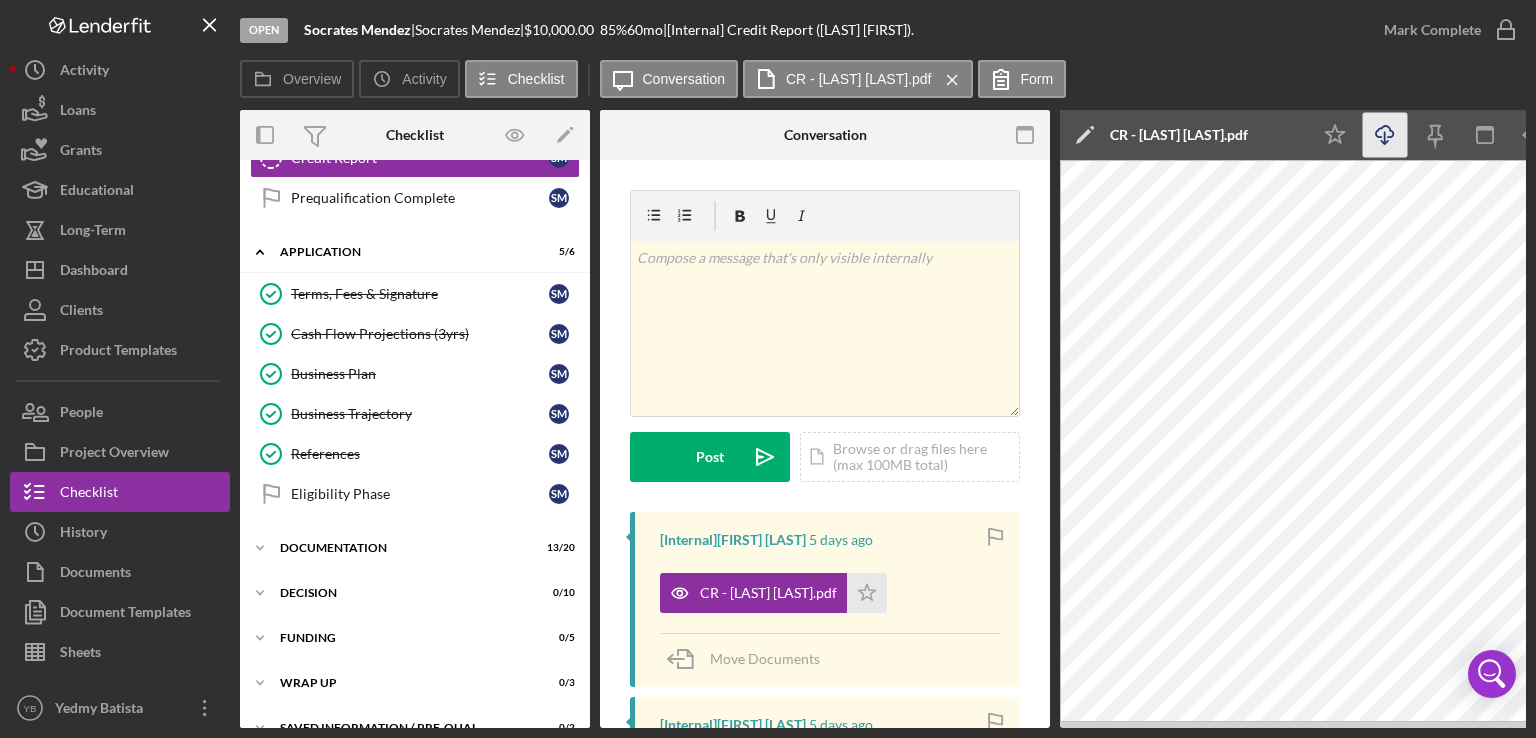 scroll, scrollTop: 383, scrollLeft: 0, axis: vertical 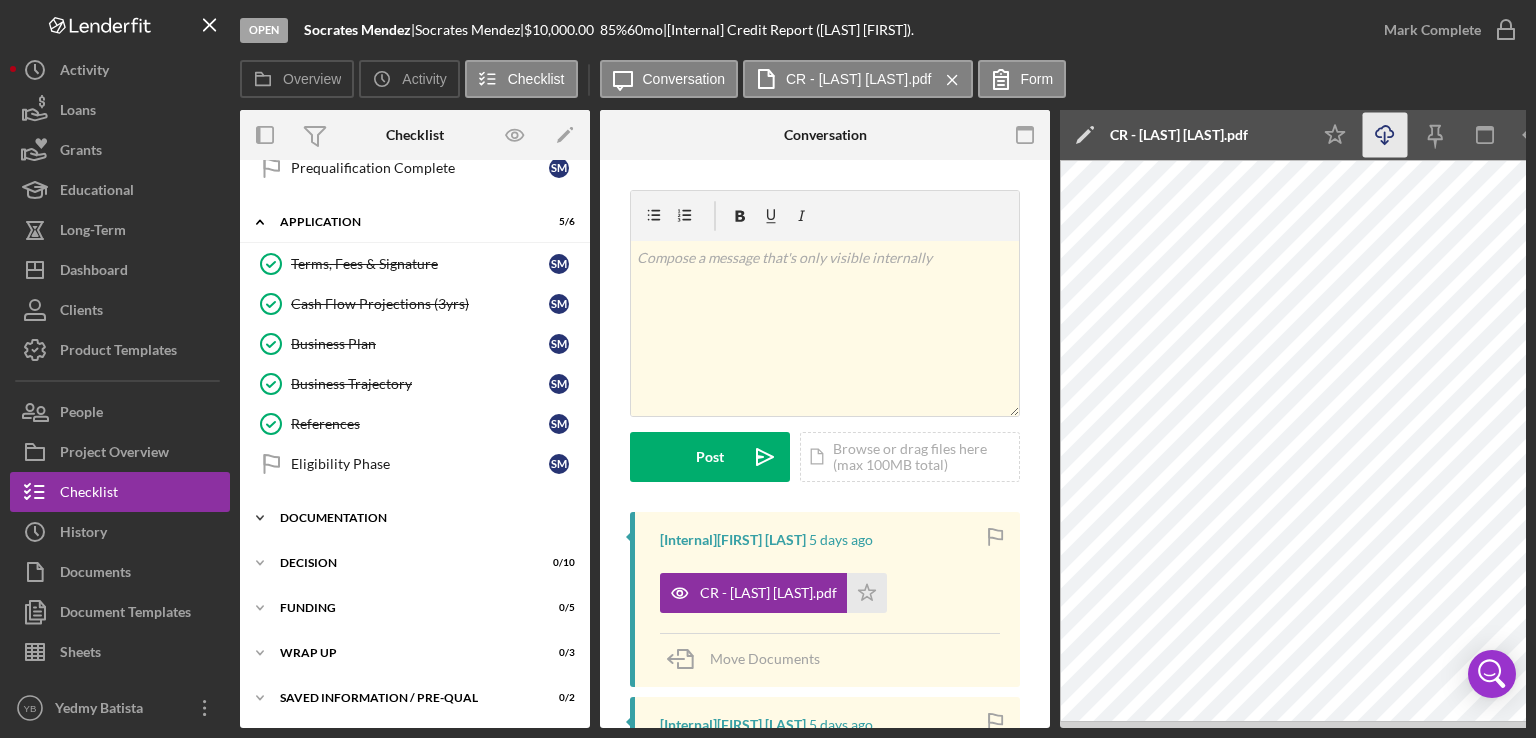 click on "Documentation" at bounding box center (422, 518) 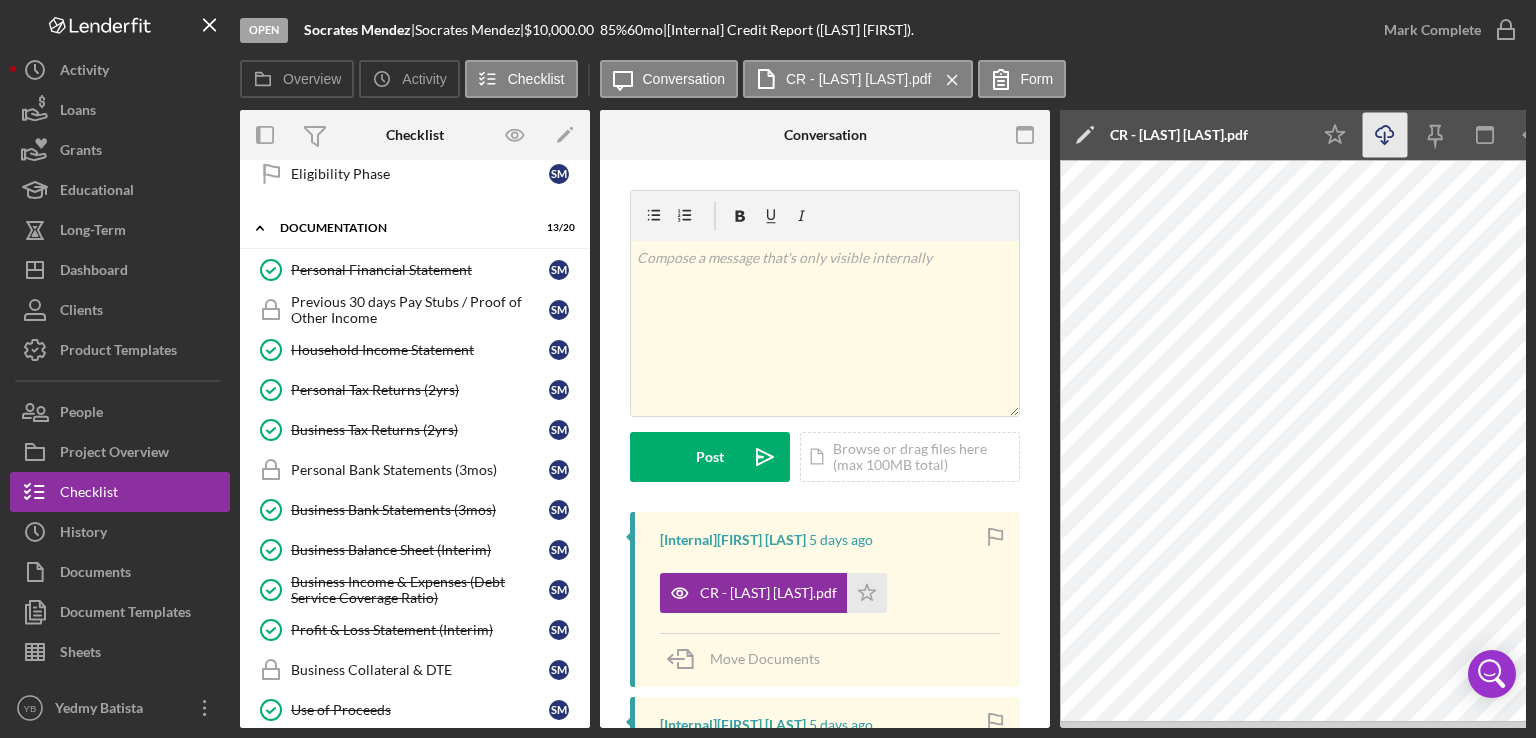 scroll, scrollTop: 676, scrollLeft: 0, axis: vertical 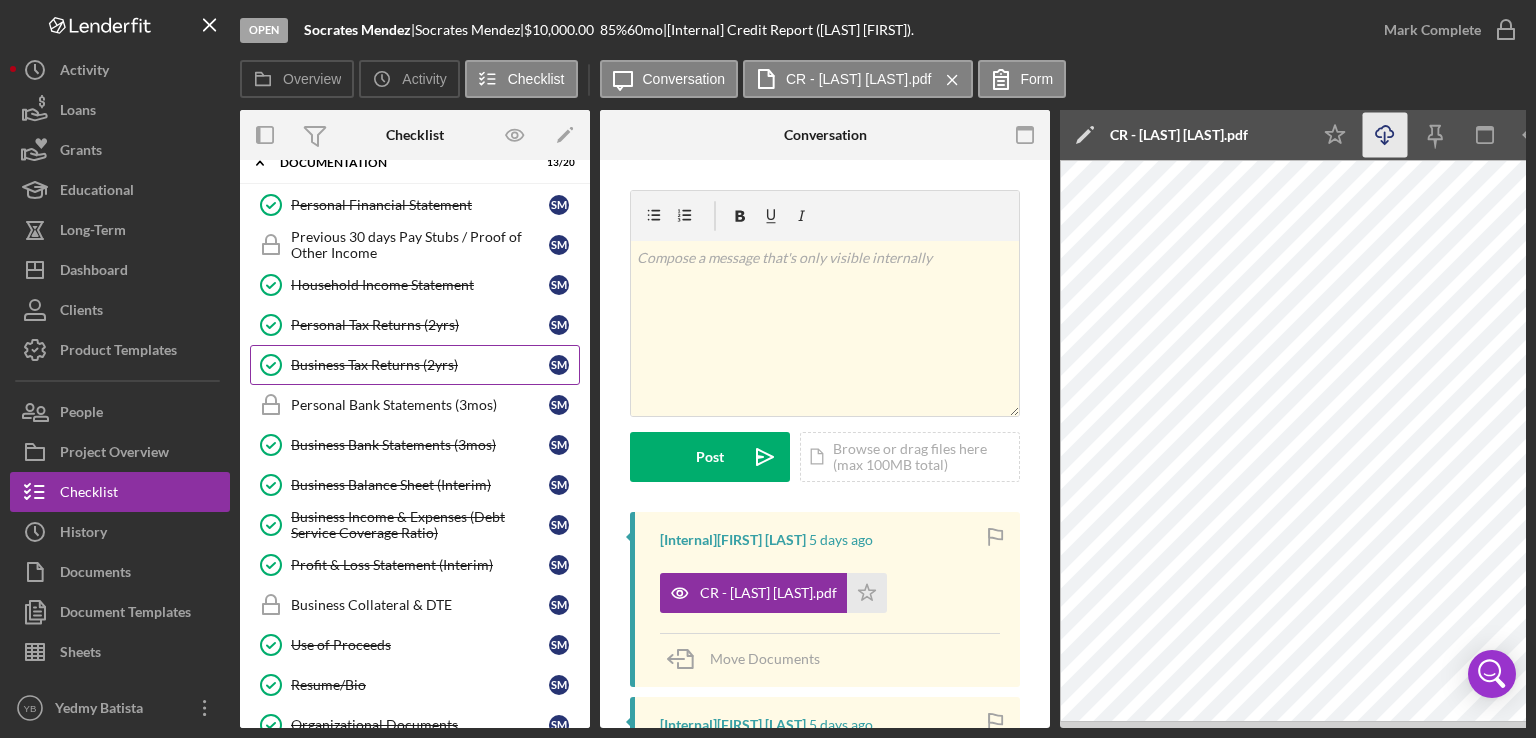 click on "Business Tax Returns (2yrs)" at bounding box center (420, 365) 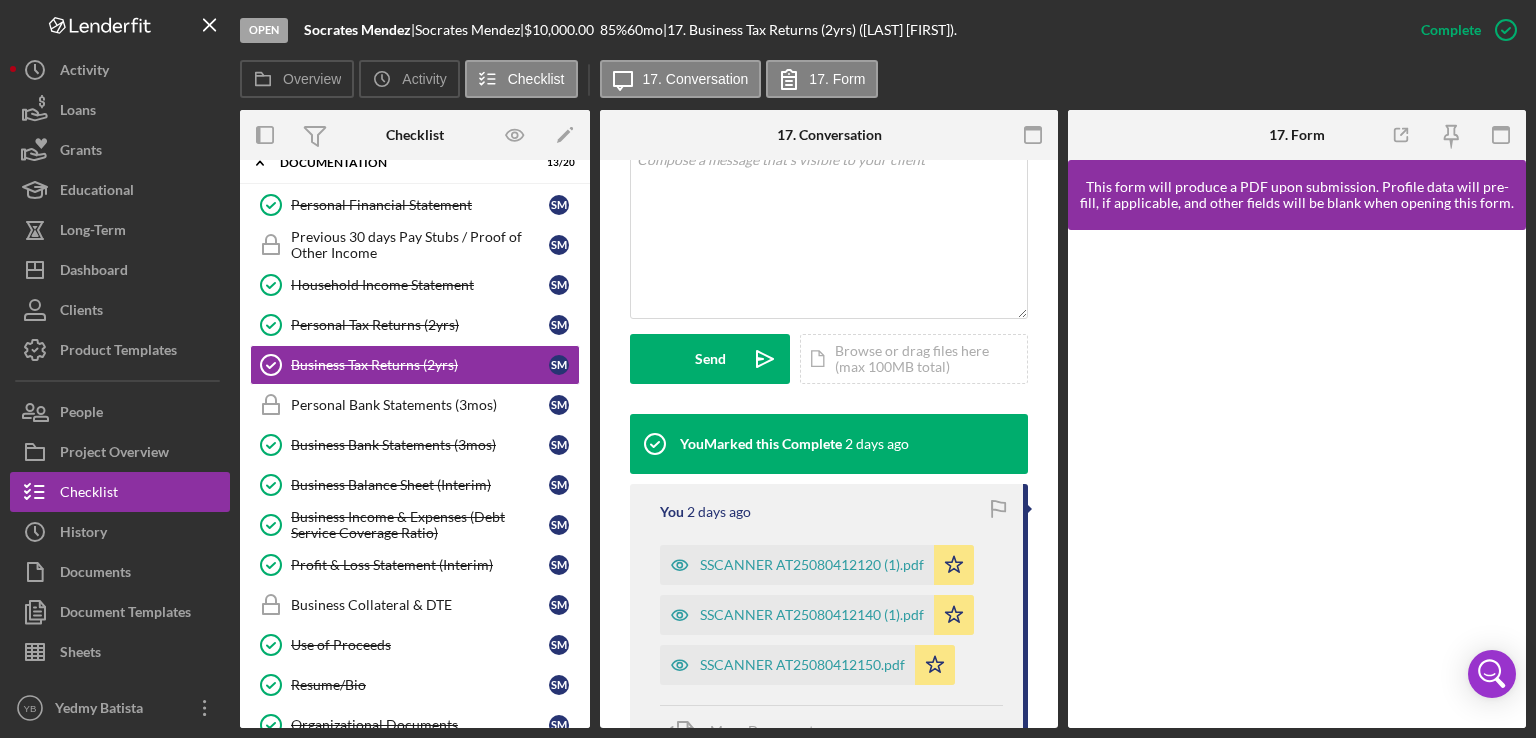 scroll, scrollTop: 437, scrollLeft: 0, axis: vertical 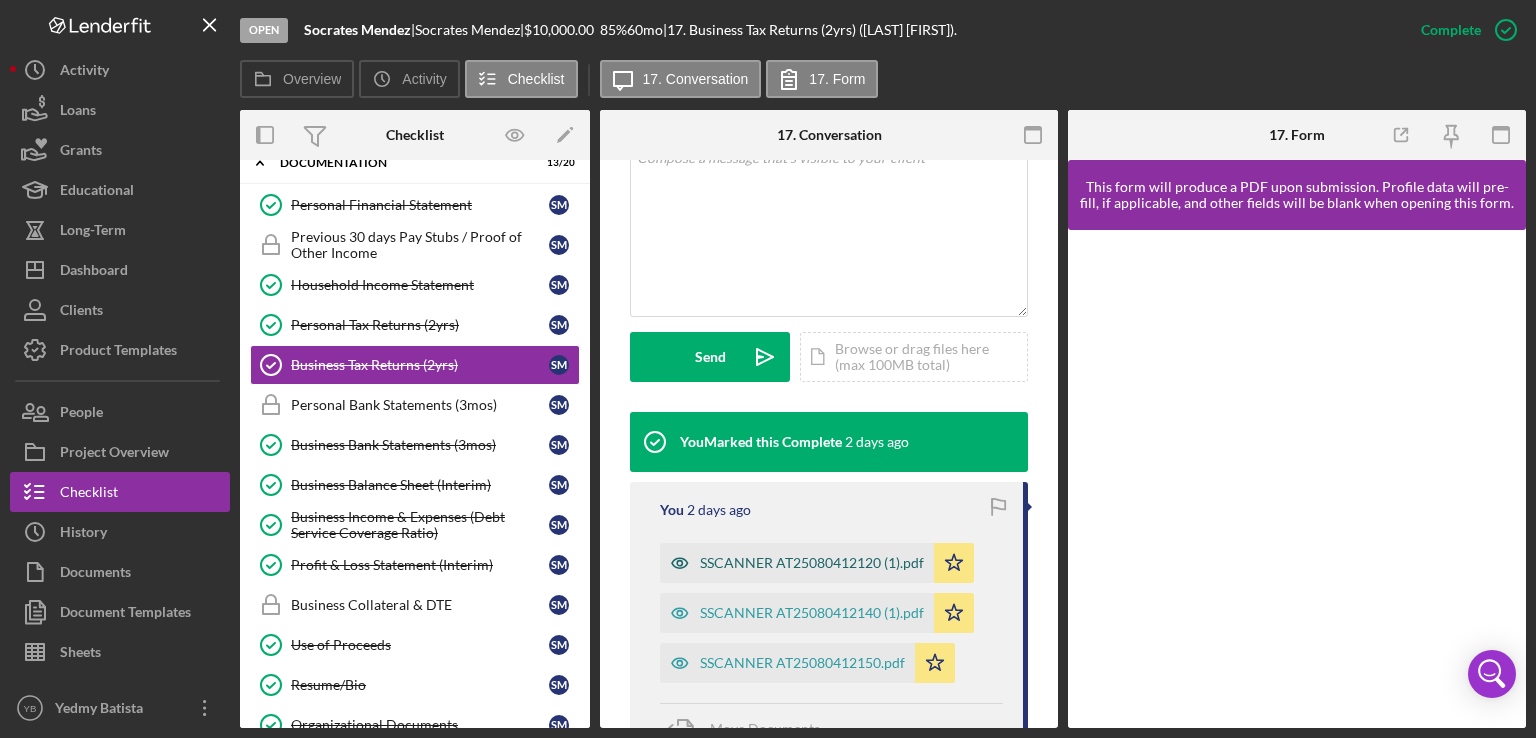 click on "SSCANNER AT25080412120 (1).pdf" at bounding box center [812, 563] 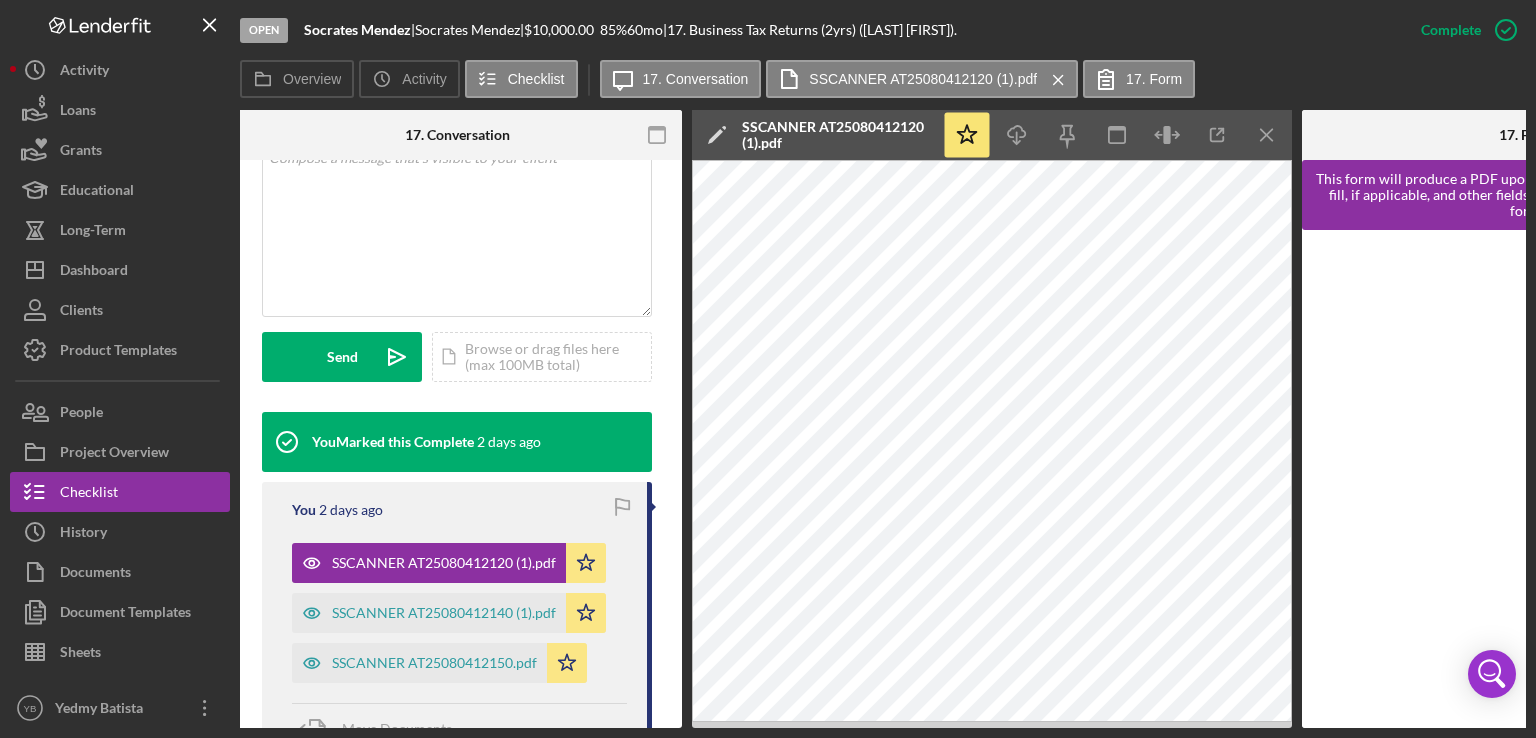 scroll, scrollTop: 0, scrollLeft: 412, axis: horizontal 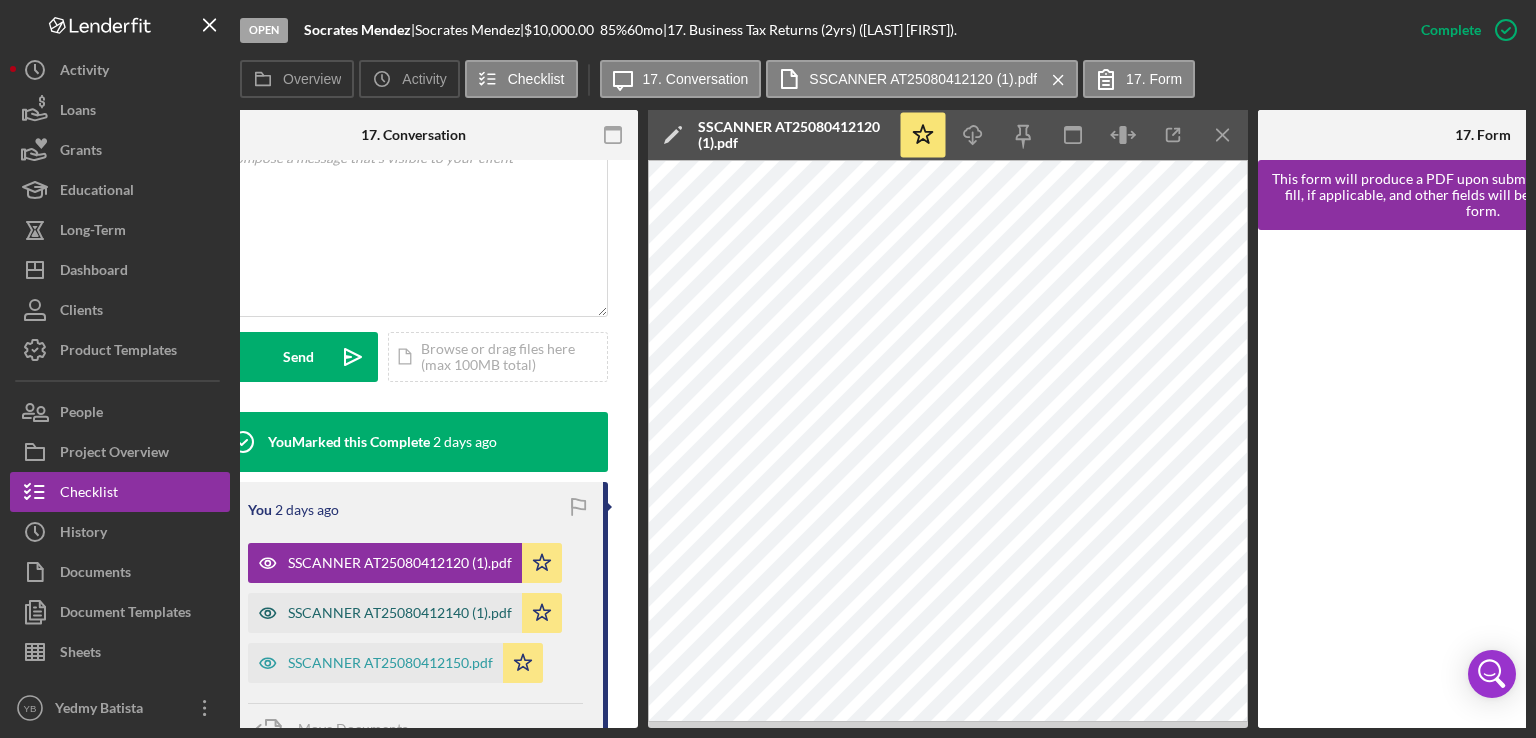 click on "SSCANNER AT25080412140 (1).pdf" at bounding box center [400, 613] 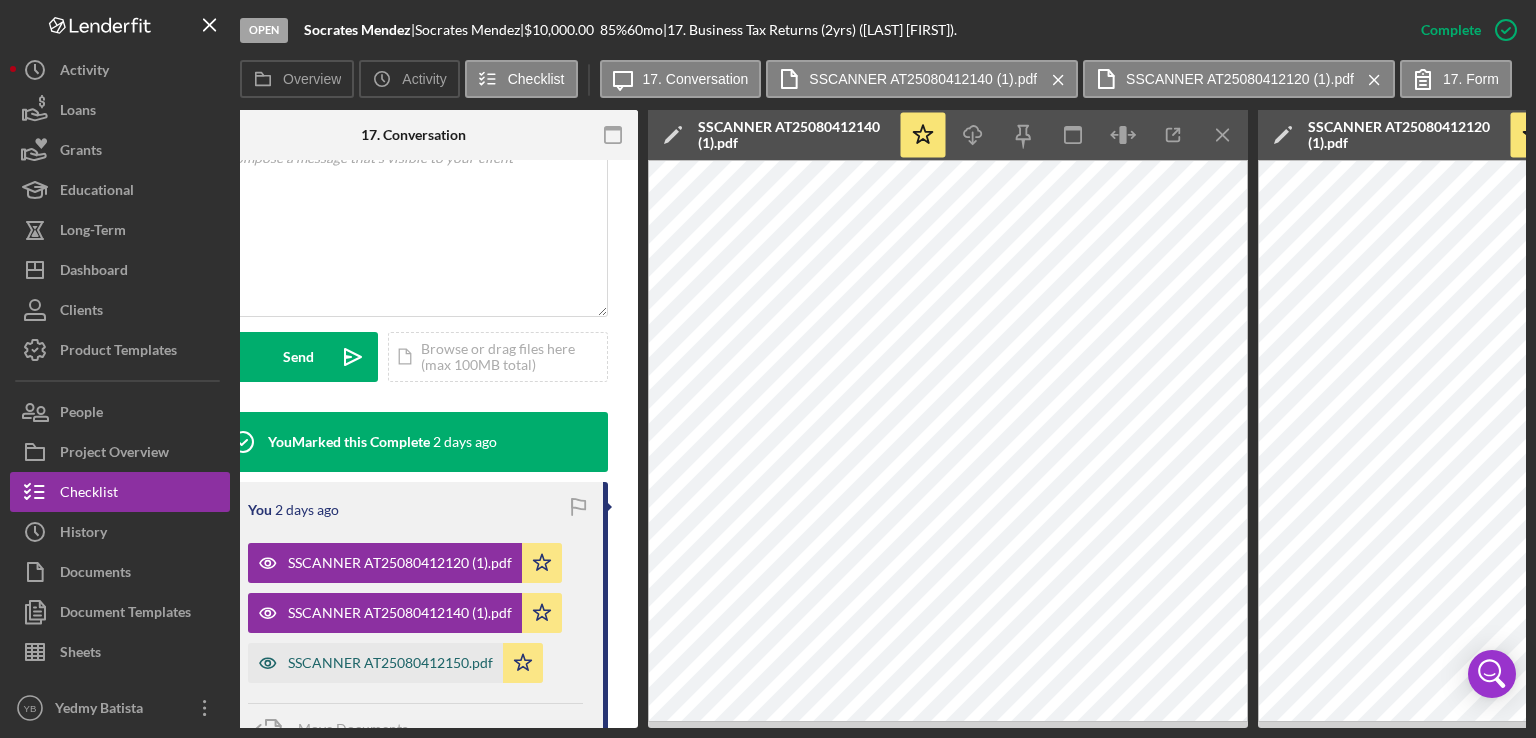 click on "SSCANNER AT25080412150.pdf" at bounding box center [390, 663] 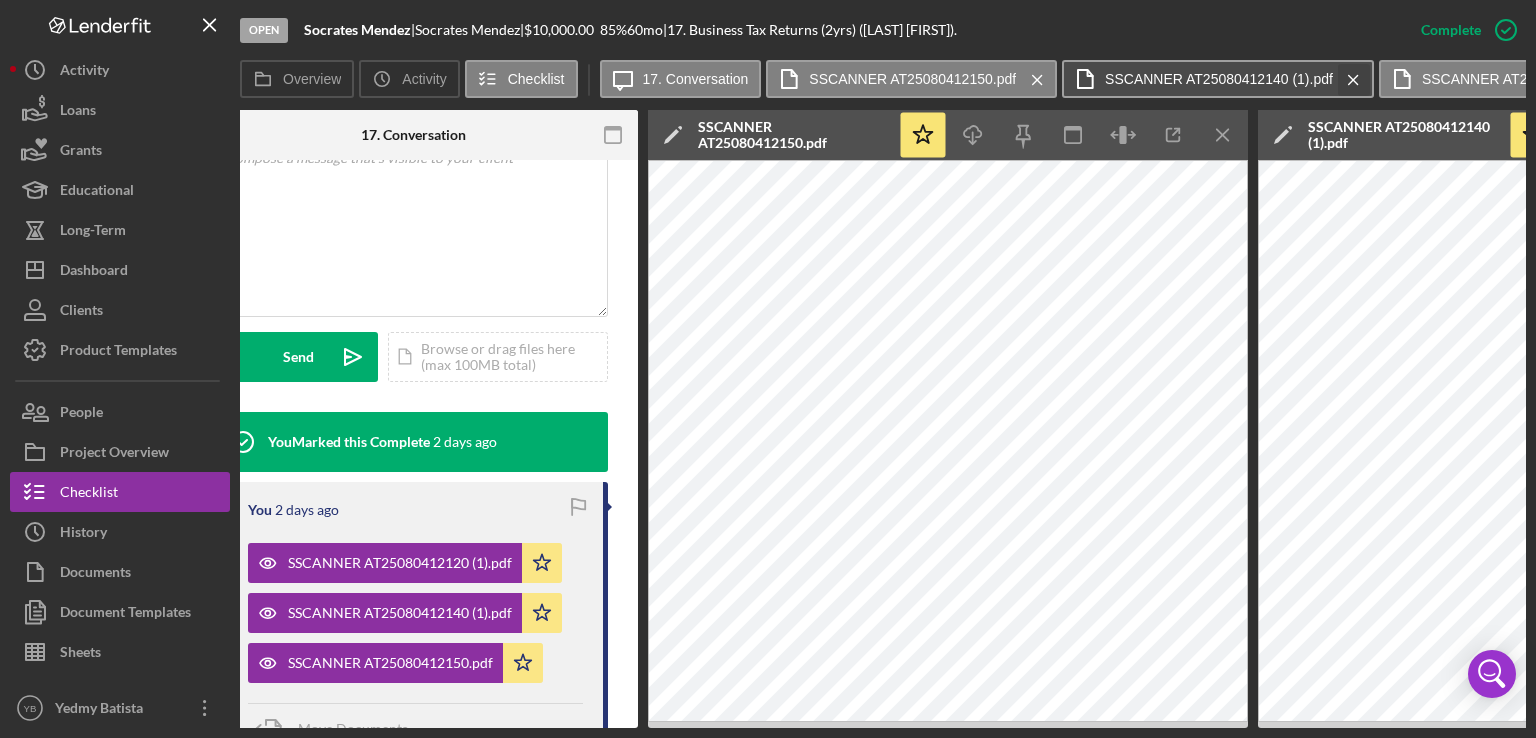 click on "Icon/Menu Close" 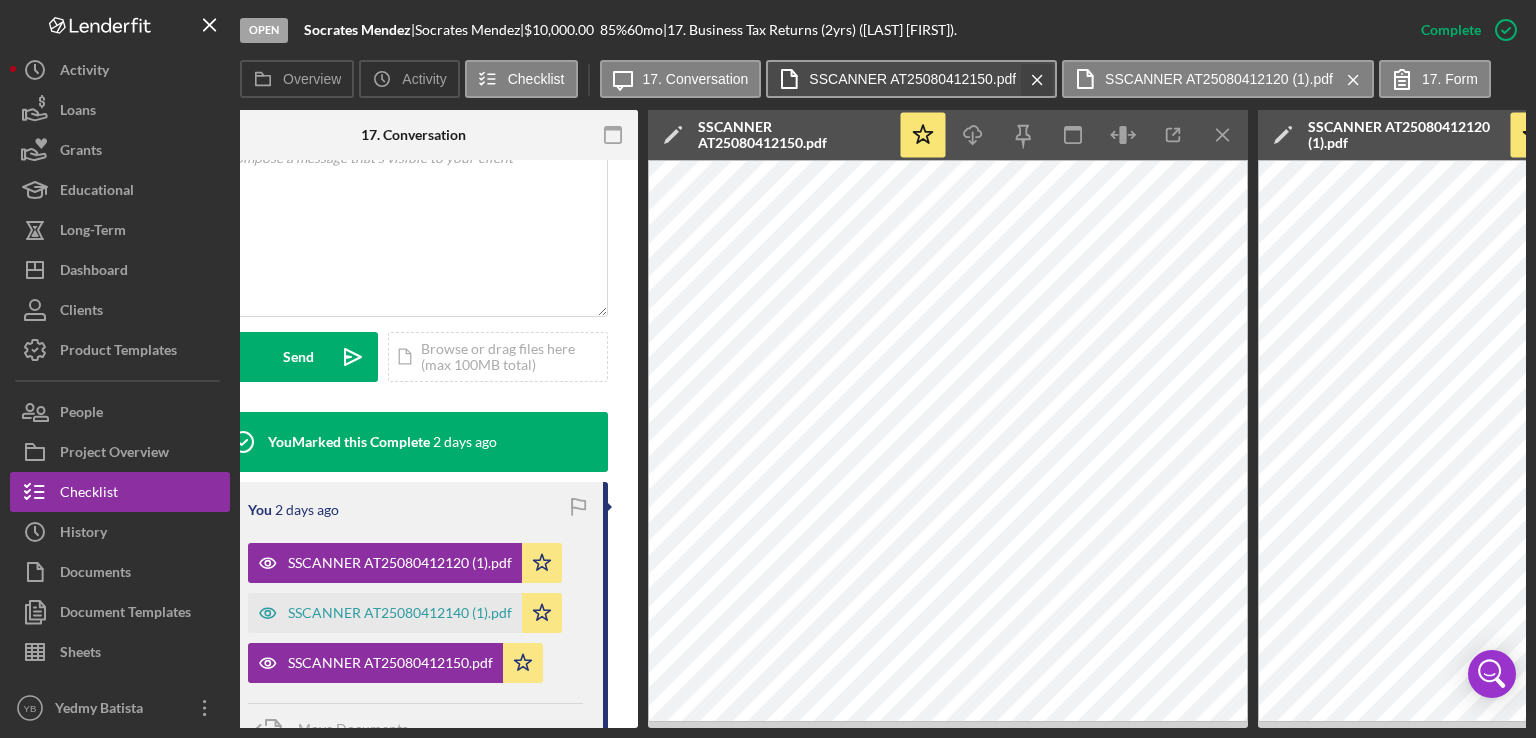 click on "Icon/Menu Close" 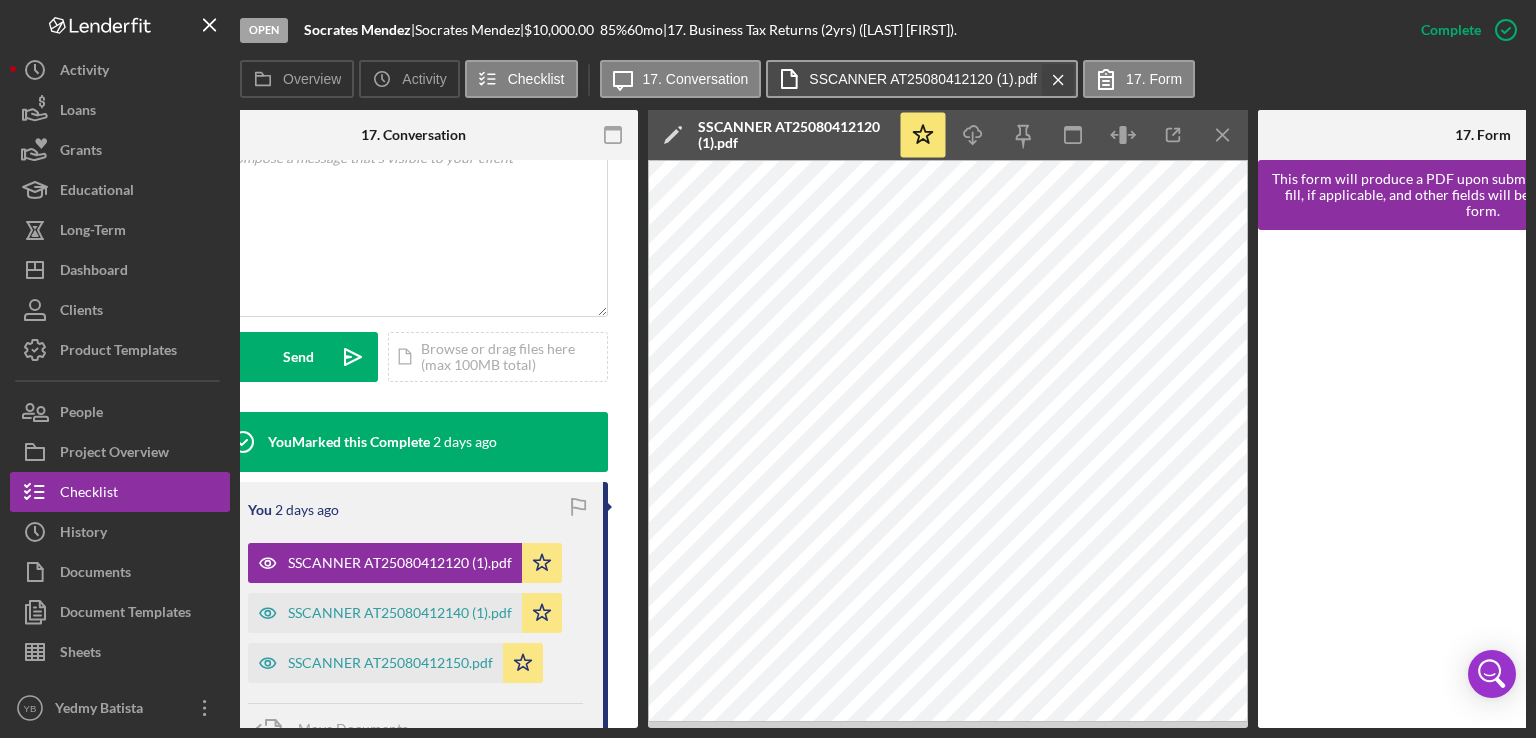 click on "SSCANNER AT25080412120 (1).pdf Icon/Menu Close" at bounding box center (922, 79) 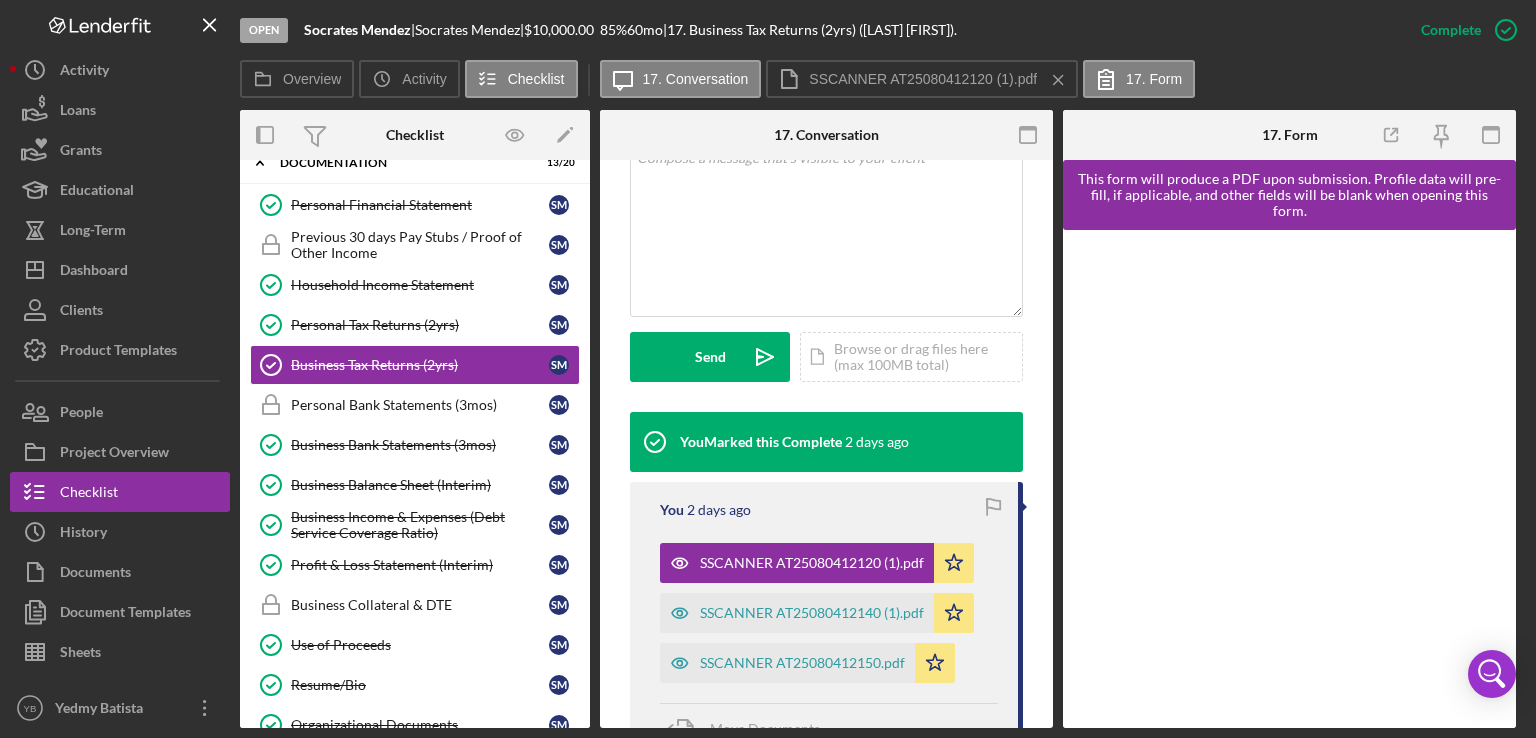 click on "This item has been marked complete. In order for  [LAST] [FIRST]  to upload documents or edit form data, you must mark it incomplete. Mark Incomplete Visible to Client Internal Request Docs v Color teal Color pink Remove color Add row above Add row below Add column before Add column after Merge cells Split cells Remove column Remove row Remove table Send Icon/icon-invite-send Icon/icon-invite-send Icon/Document Browse or drag files here (max 100MB total) Tap to choose files or take a photo Cancel Send Icon/icon-invite-send Icon/Message Comment You  Marked this Complete   2 days ago You  2 days ago SSCANNER AT25080412120 (1).pdf Icon/Star SSCANNER AT25080412140 (1).pdf Icon/Star SSCANNER AT25080412150.pdf Icon/Star Move Documents [FIRST] [LAST]   Please upload the past 2 years of your business's Federal tax returns. Include the entire documents. You can also take a photo or scan this information in to upload." at bounding box center (826, 365) 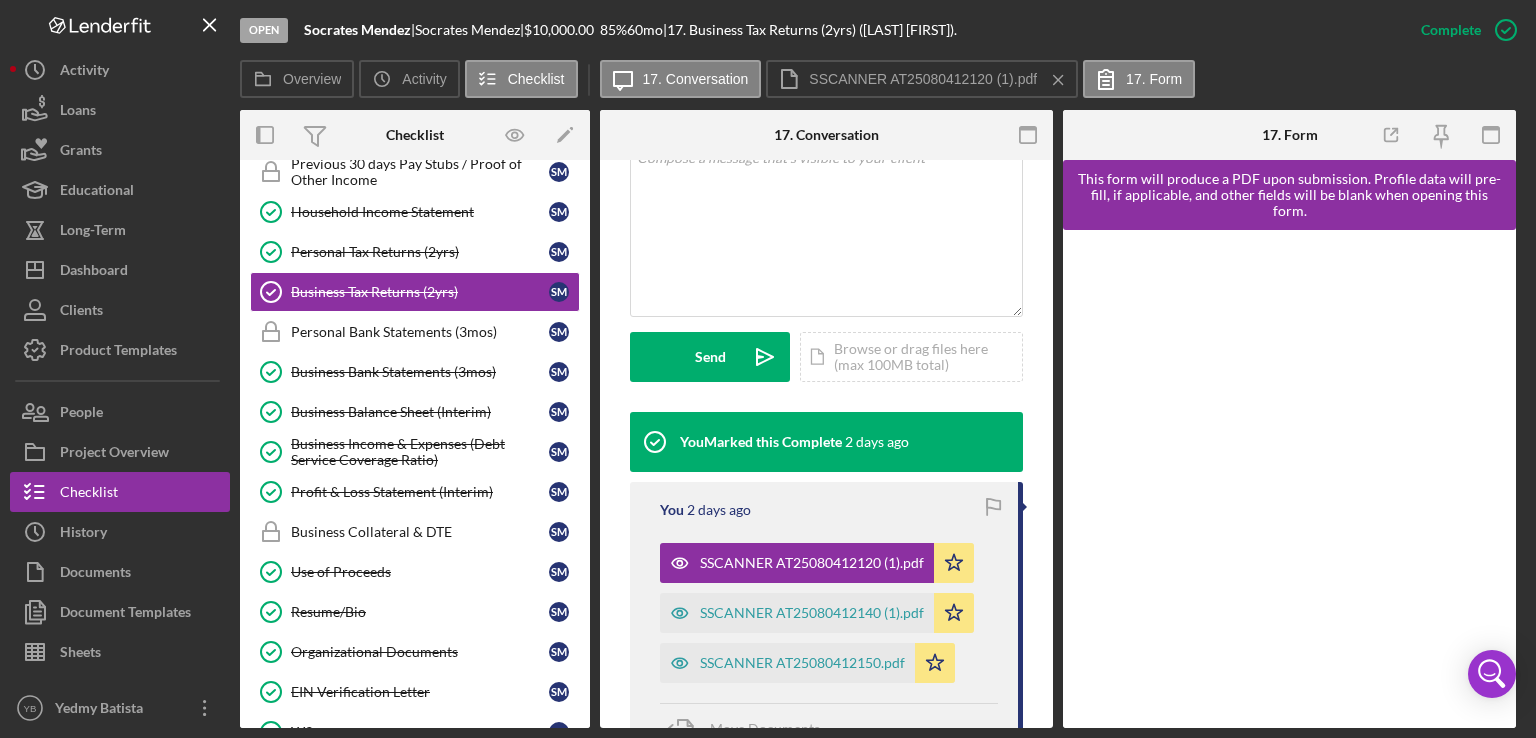 scroll, scrollTop: 813, scrollLeft: 0, axis: vertical 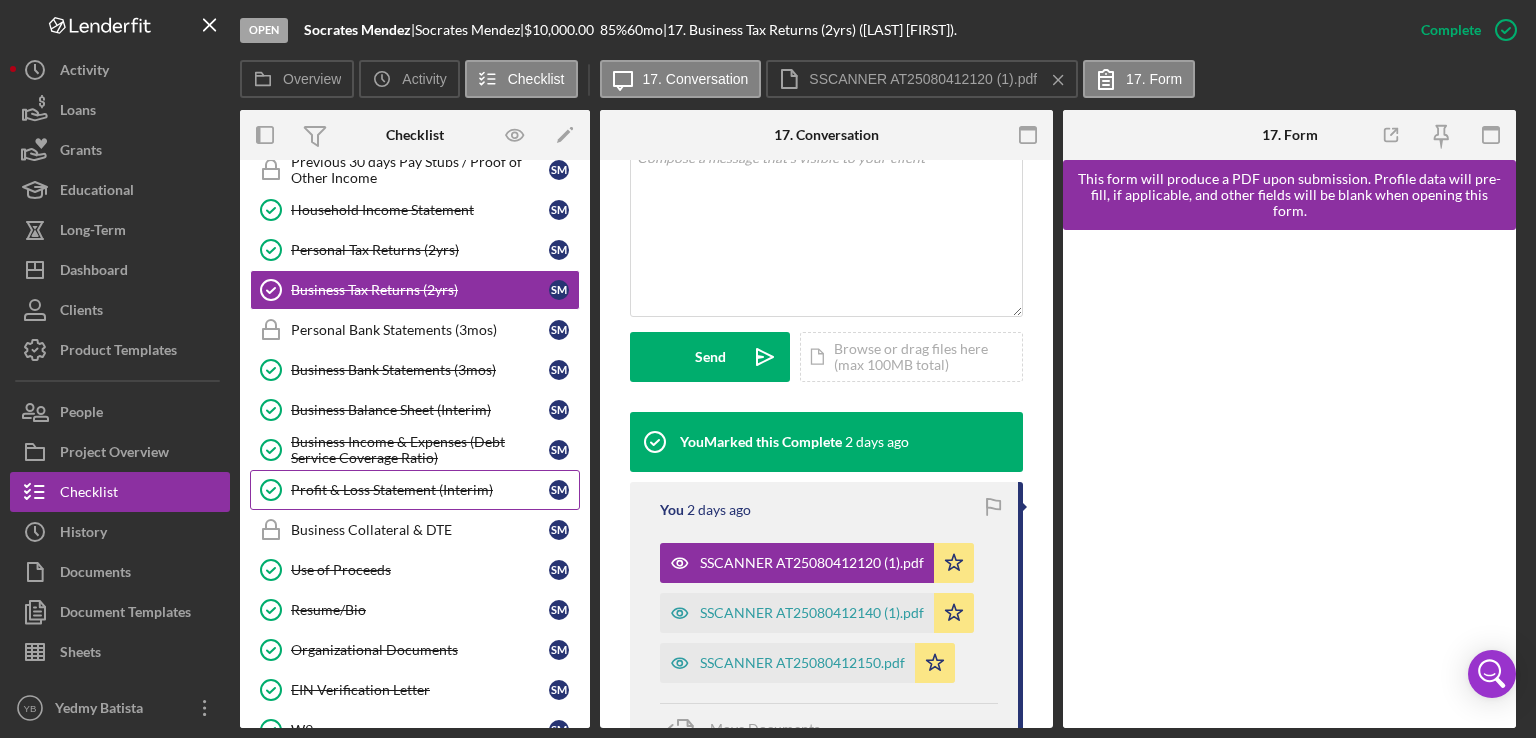 click on "Profit & Loss Statement (Interim) Profit & Loss Statement (Interim) S M" at bounding box center [415, 490] 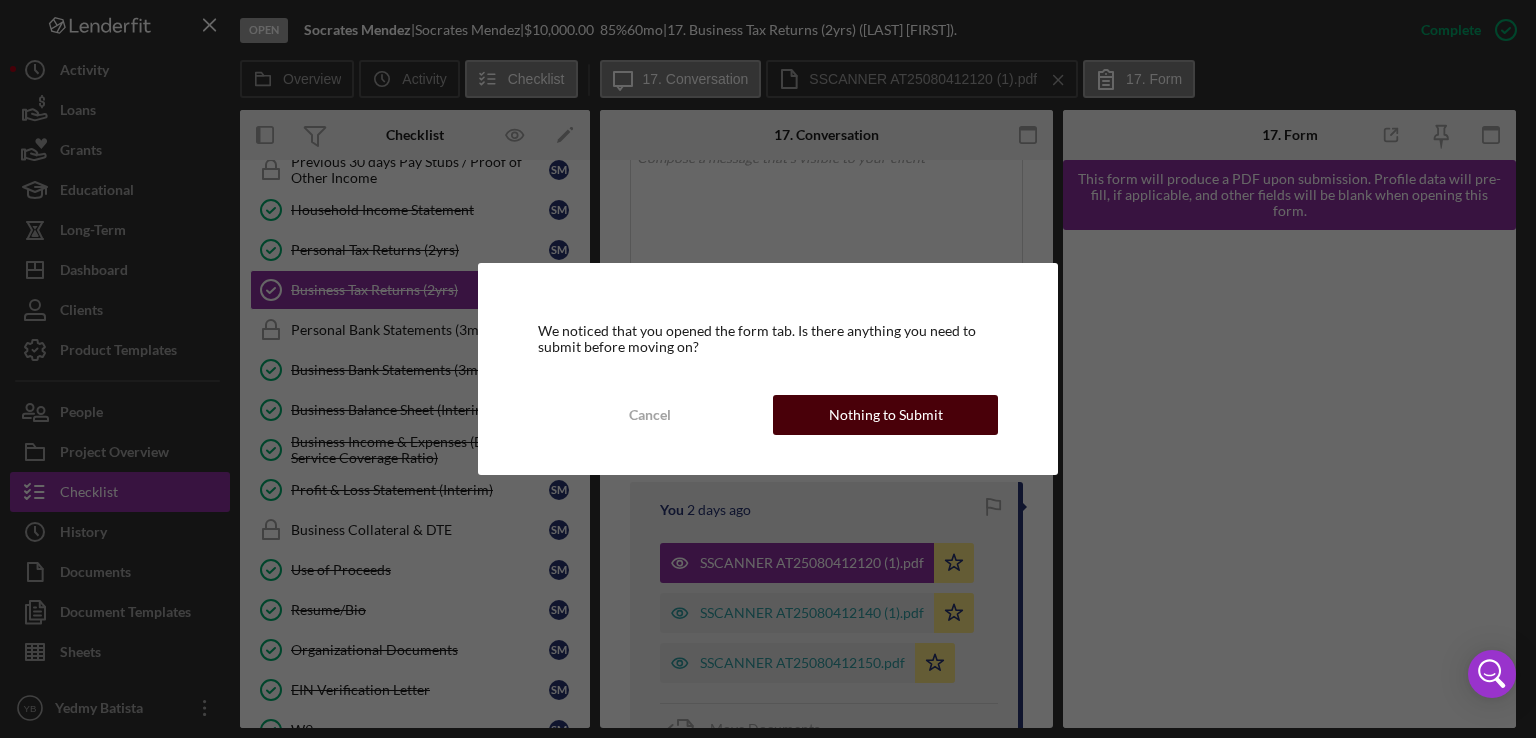 click on "Nothing to Submit" at bounding box center [886, 415] 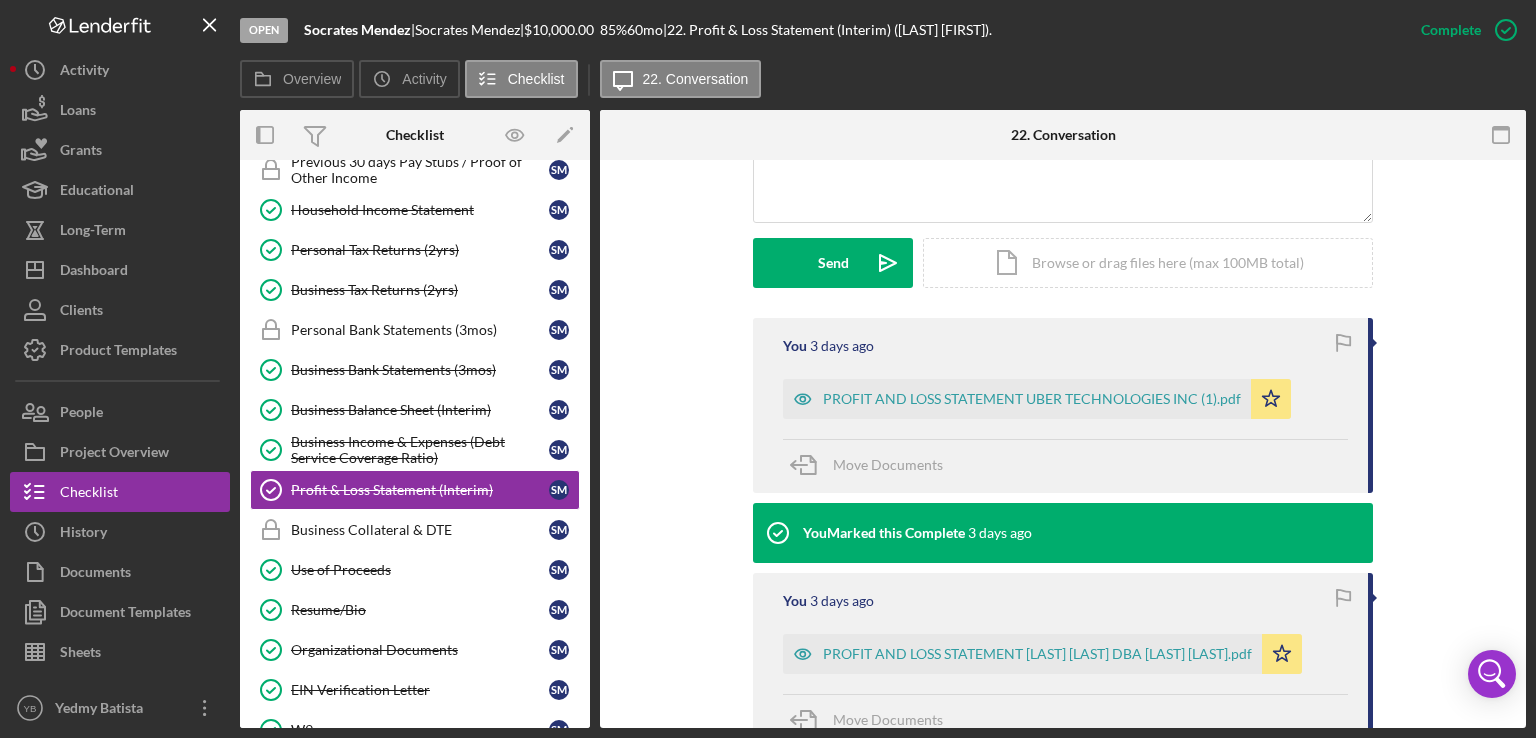 scroll, scrollTop: 512, scrollLeft: 0, axis: vertical 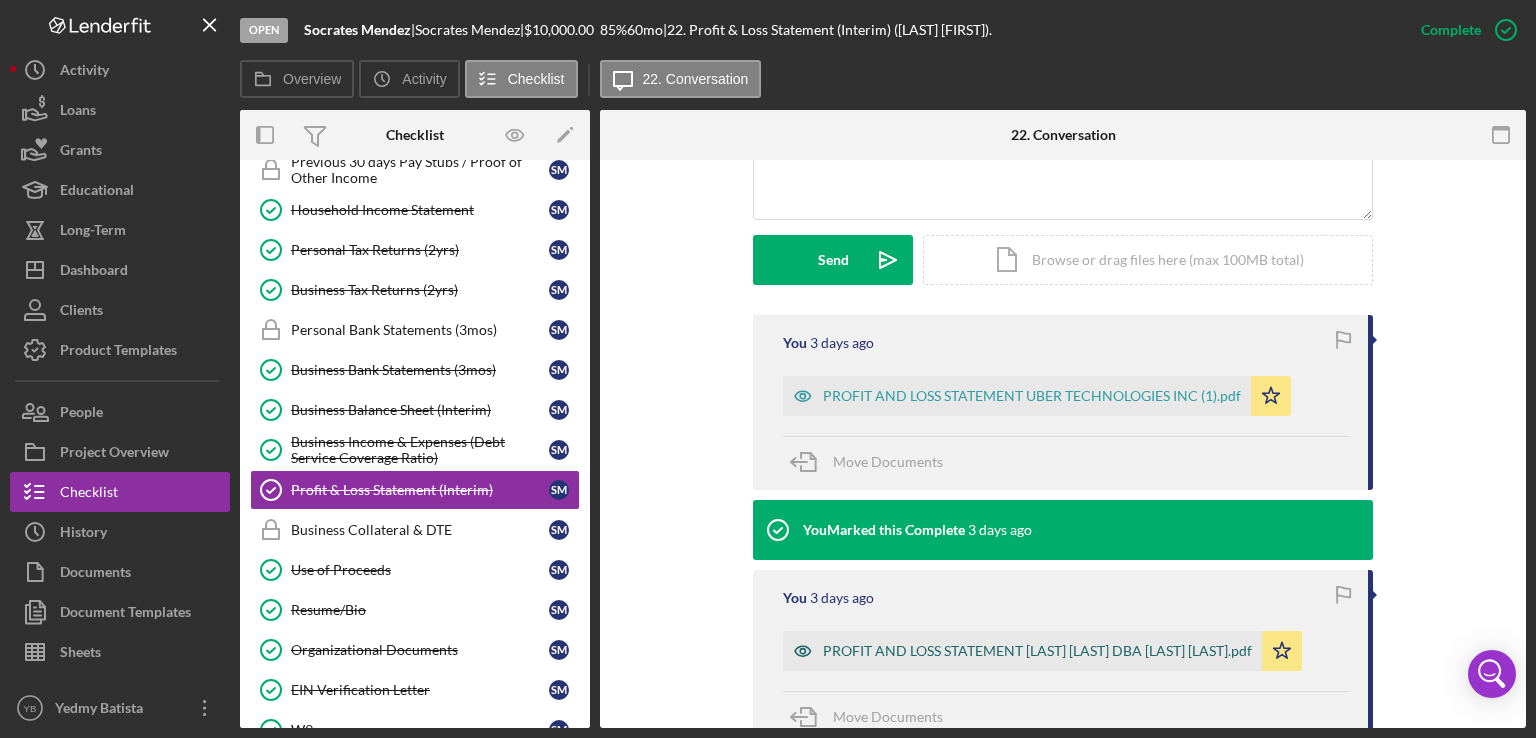 click on "PROFIT AND LOSS STATEMENT [LAST] [LAST]                      DBA [LAST] [LAST].pdf" at bounding box center (1037, 651) 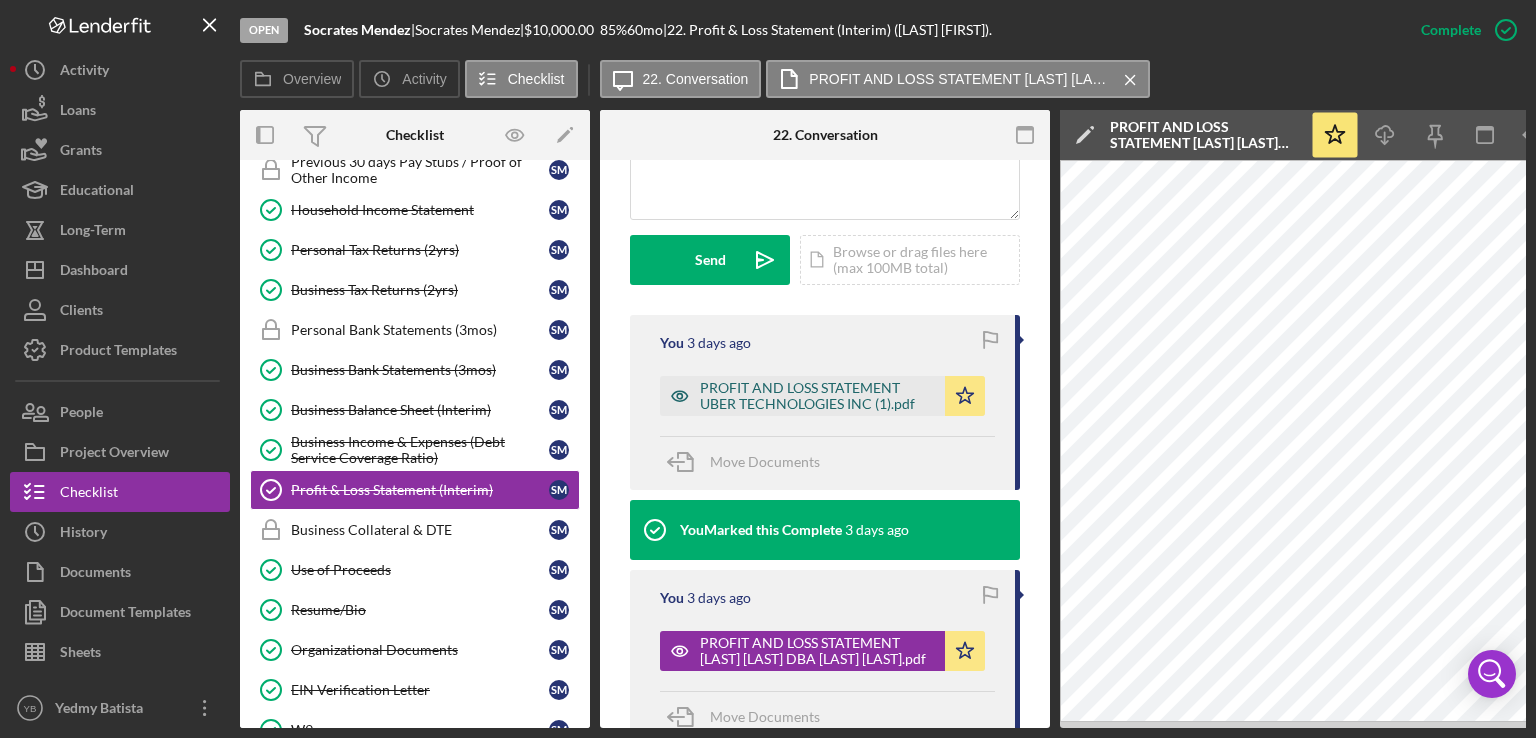 click on "PROFIT AND LOSS STATEMENT UBER TECHNOLOGIES INC (1).pdf" at bounding box center [817, 396] 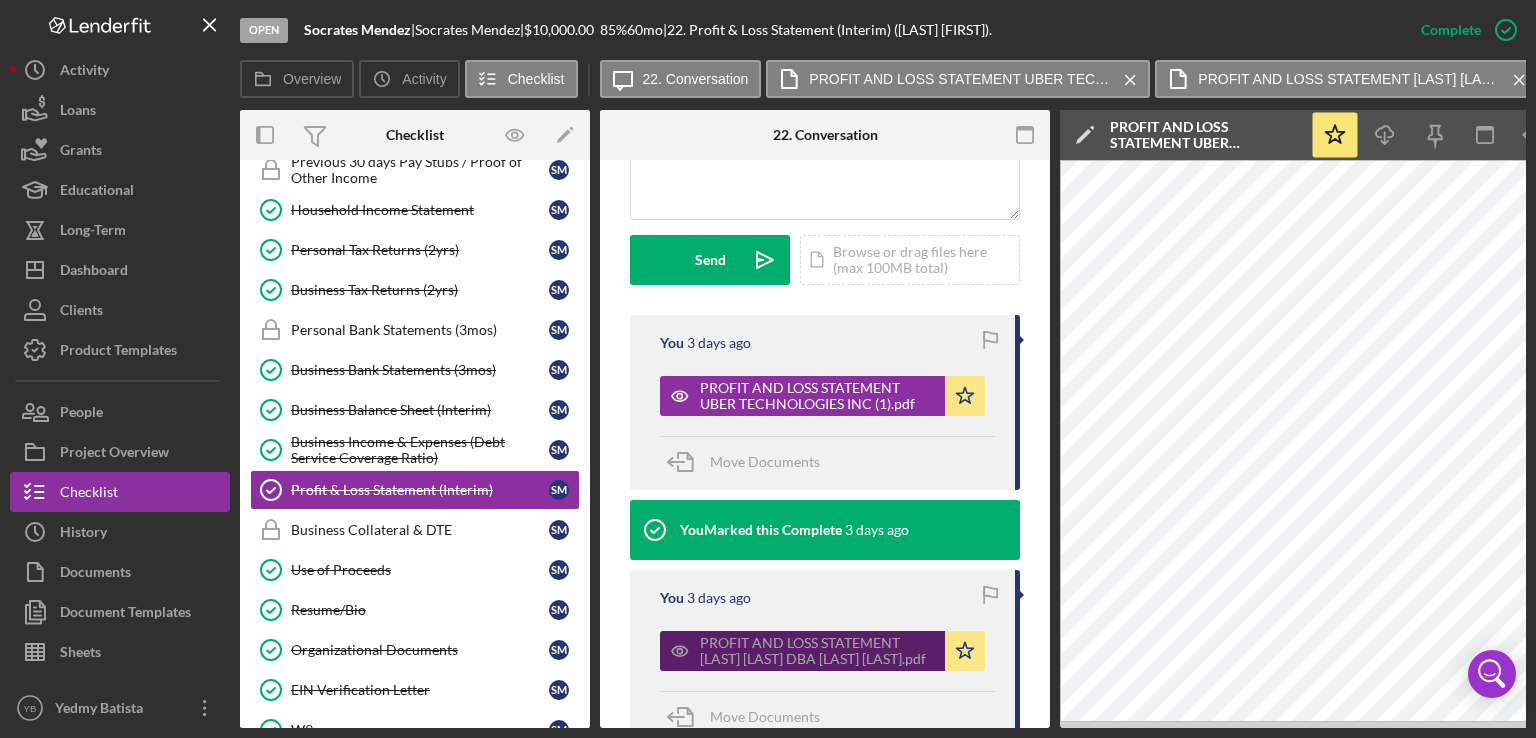 click on "PROFIT AND LOSS STATEMENT [LAST] [LAST]                      DBA [LAST] [LAST].pdf" at bounding box center [817, 651] 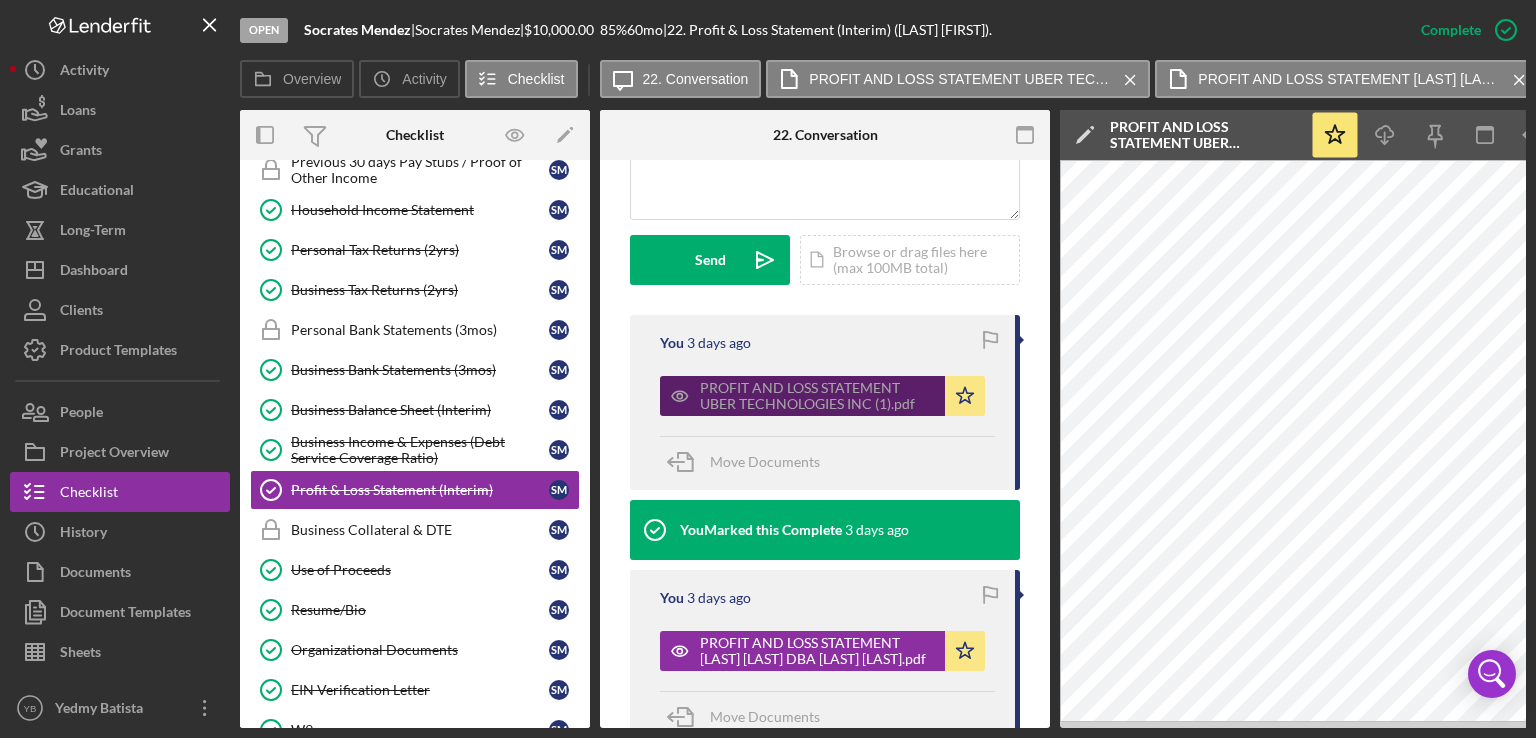 click on "PROFIT AND LOSS STATEMENT UBER TECHNOLOGIES INC (1).pdf" at bounding box center [817, 396] 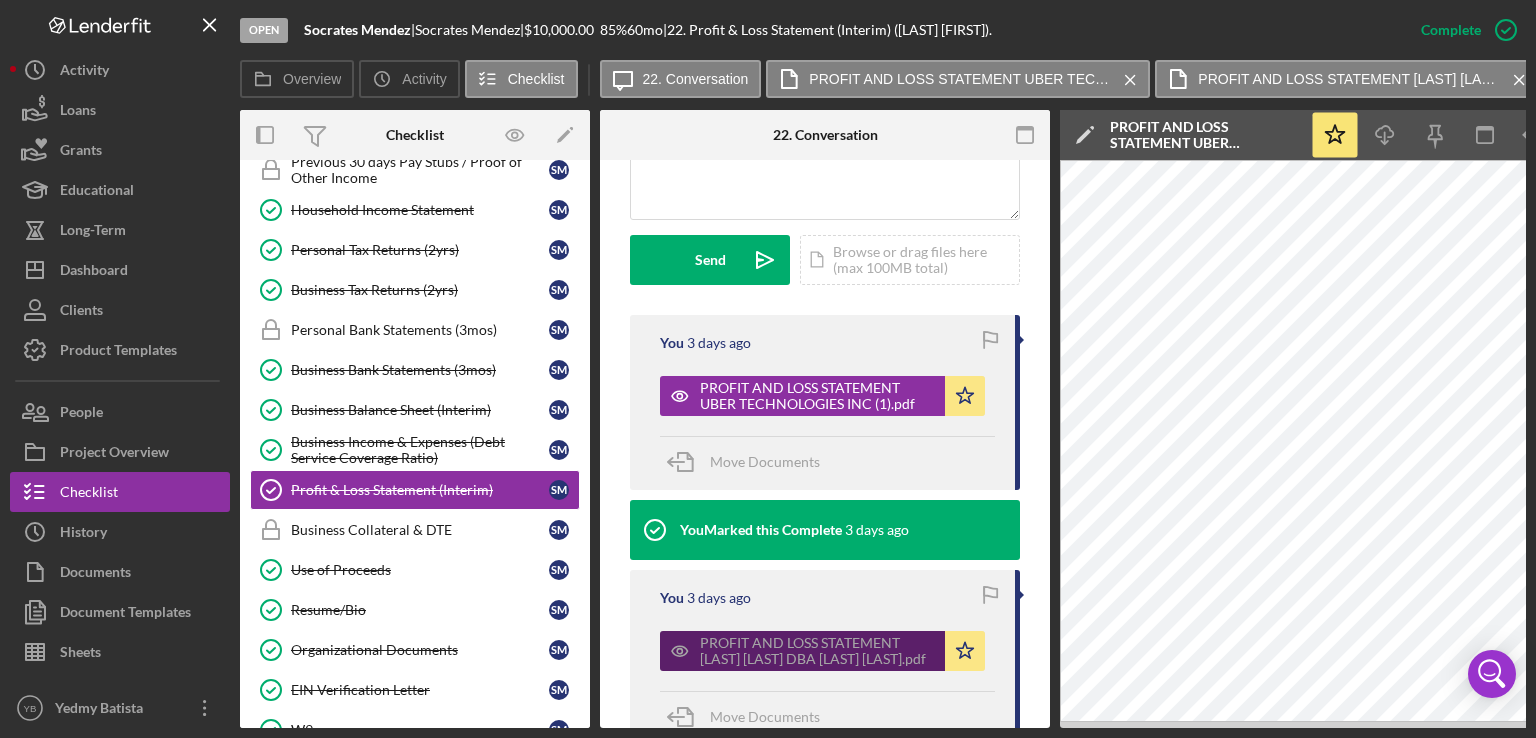 click on "PROFIT AND LOSS STATEMENT [LAST] [LAST]                      DBA [LAST] [LAST].pdf" at bounding box center (817, 651) 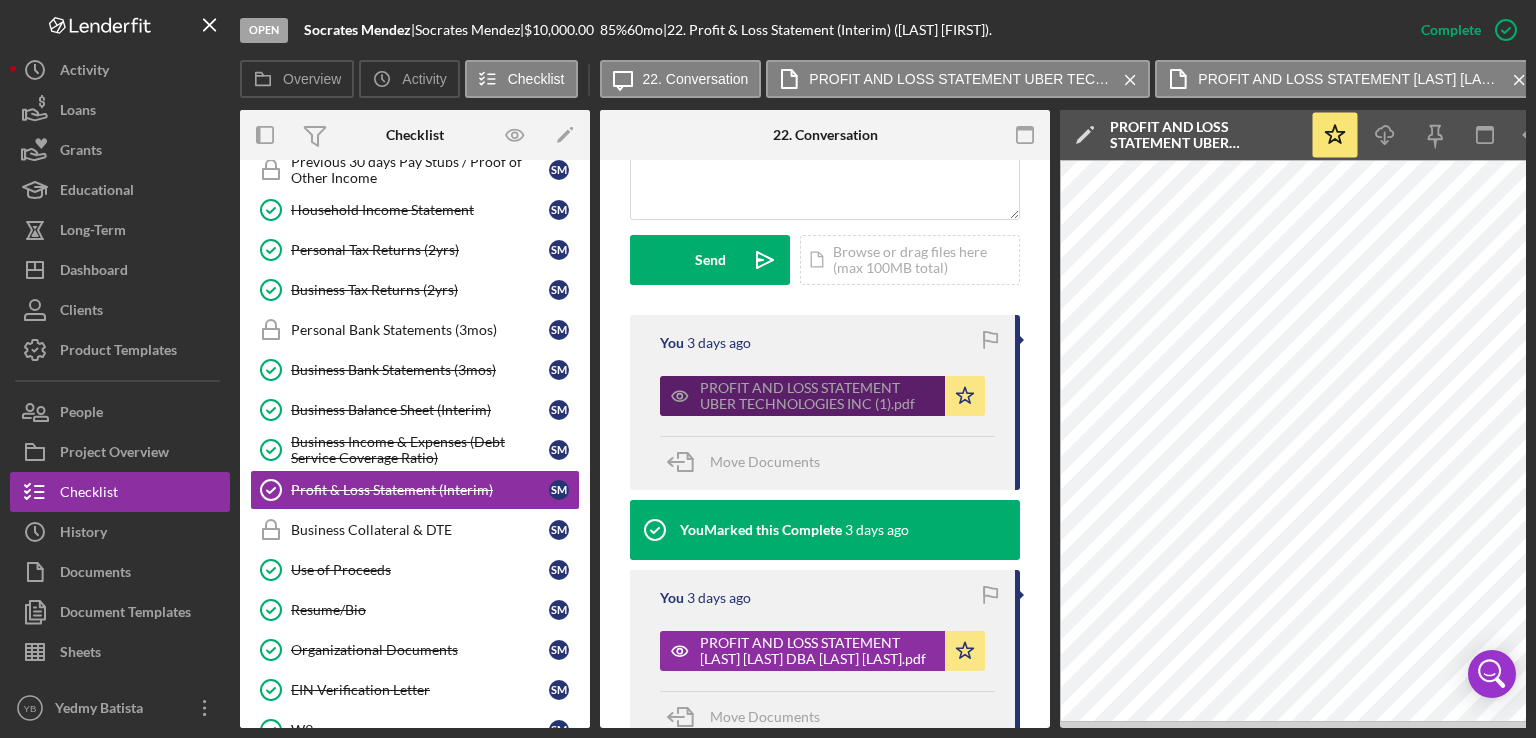 click on "PROFIT AND LOSS STATEMENT UBER TECHNOLOGIES INC (1).pdf" at bounding box center (817, 396) 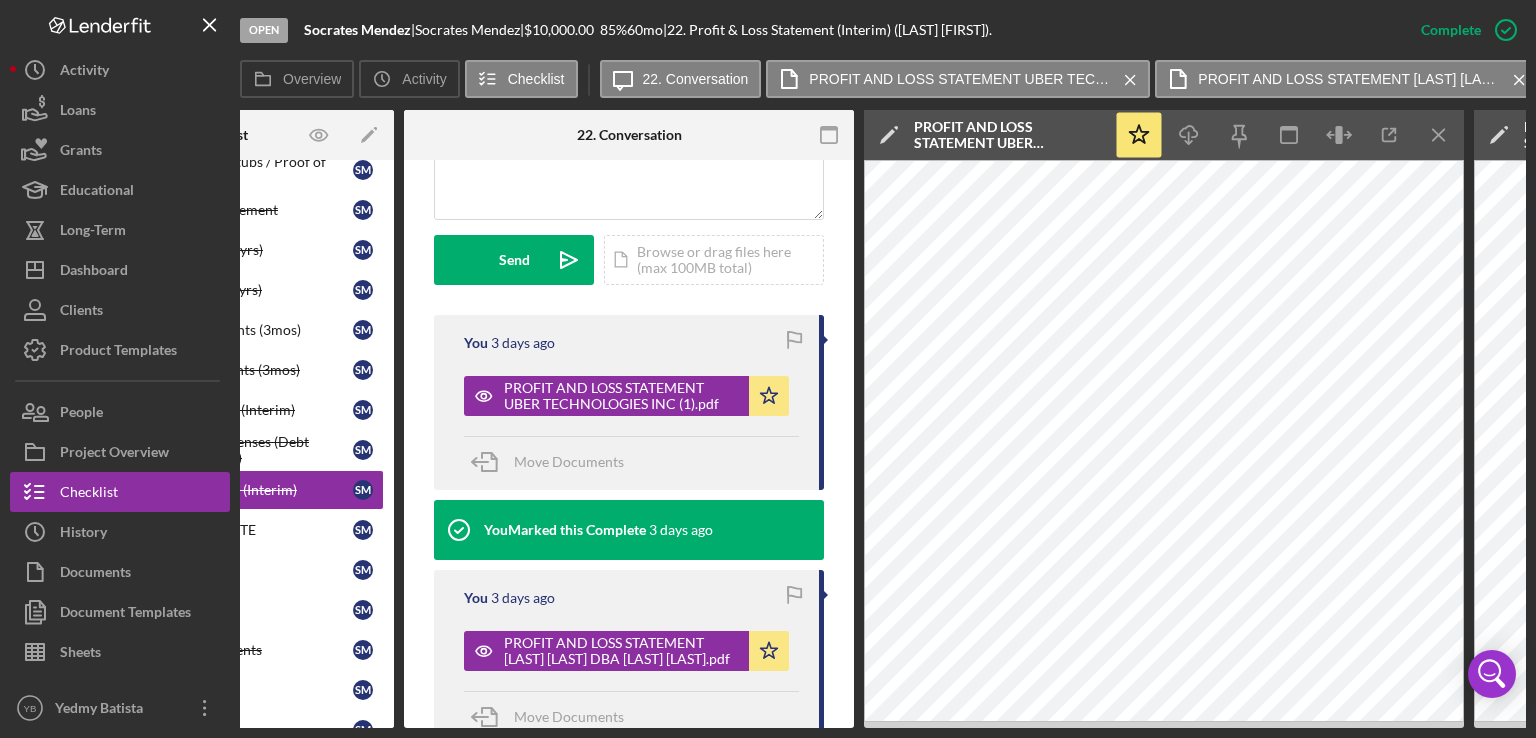 scroll, scrollTop: 0, scrollLeft: 0, axis: both 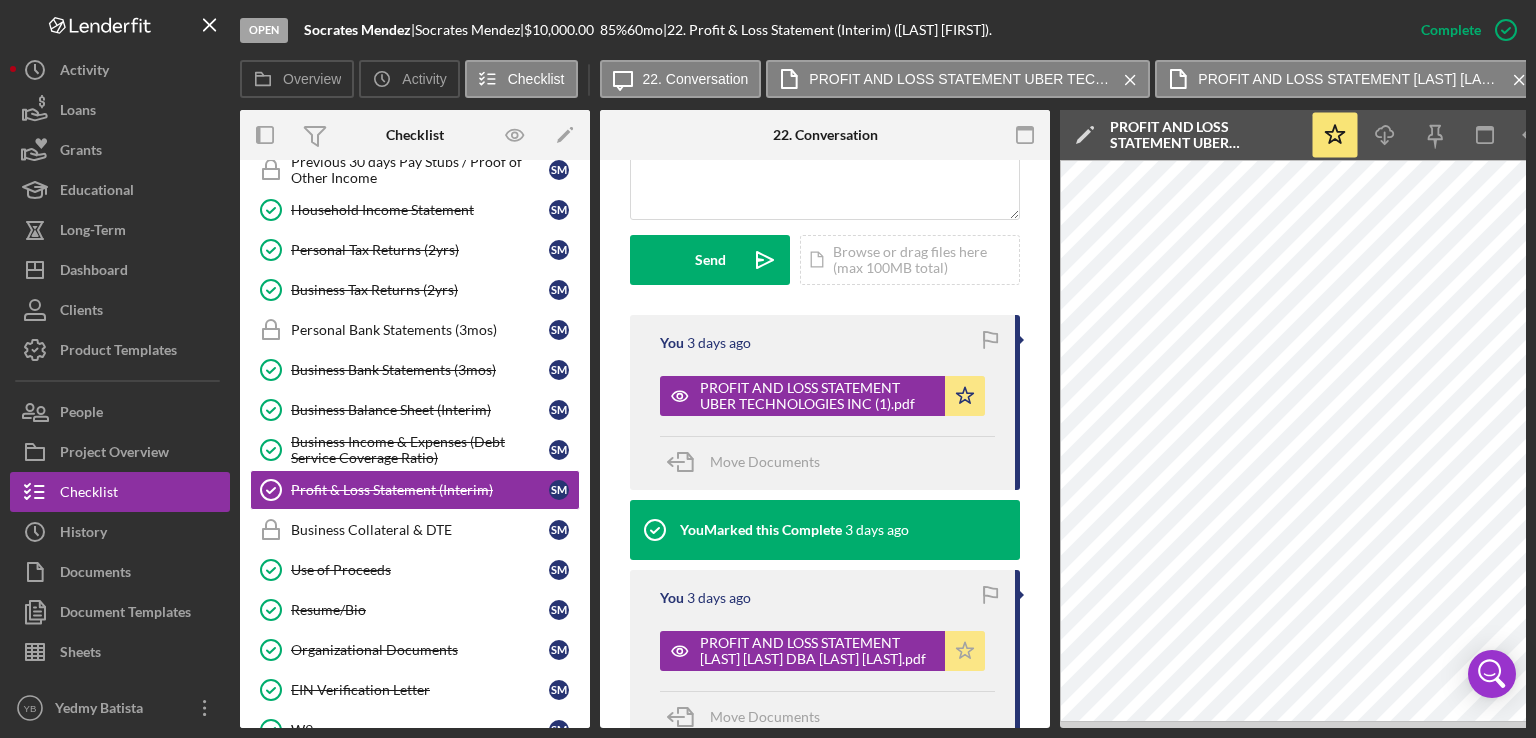 click 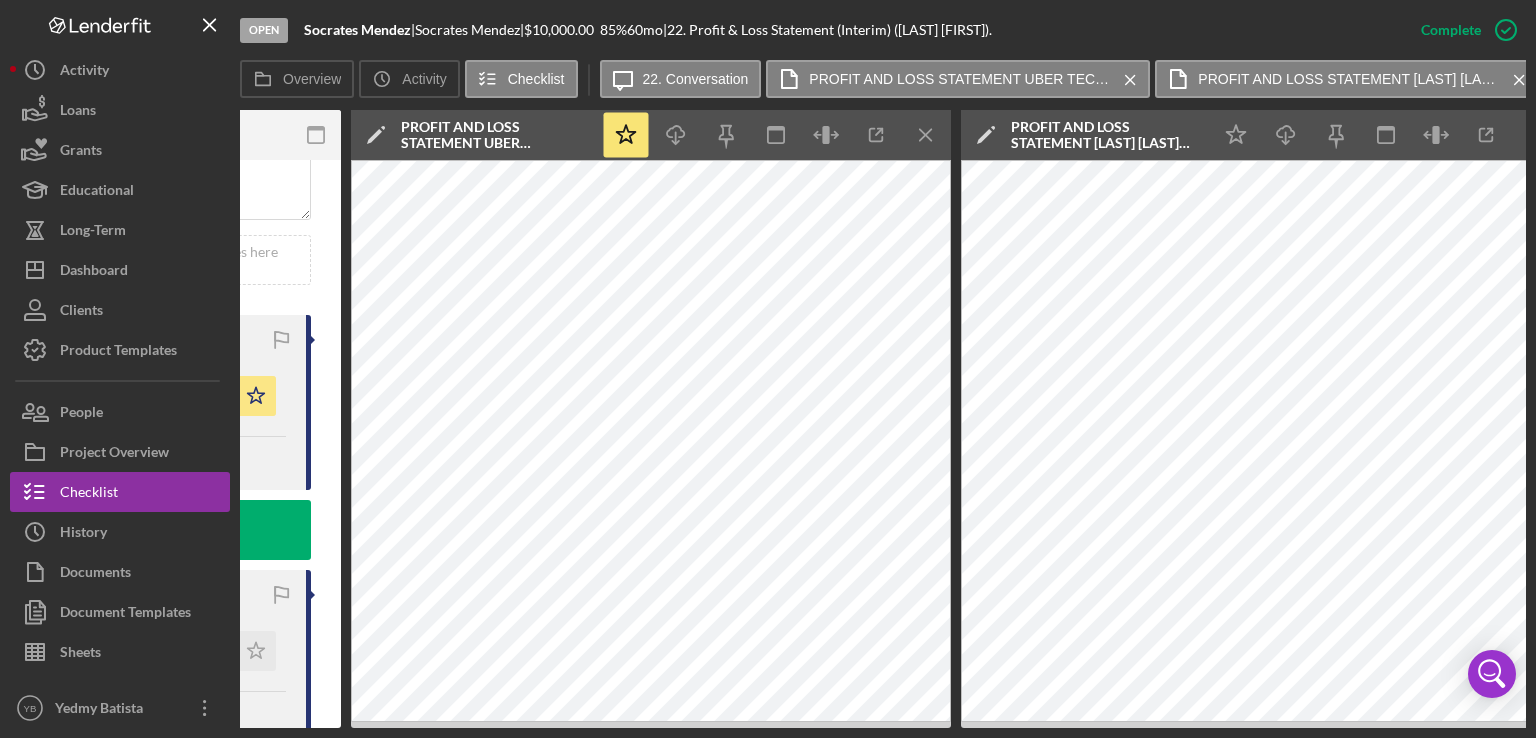 scroll, scrollTop: 0, scrollLeft: 744, axis: horizontal 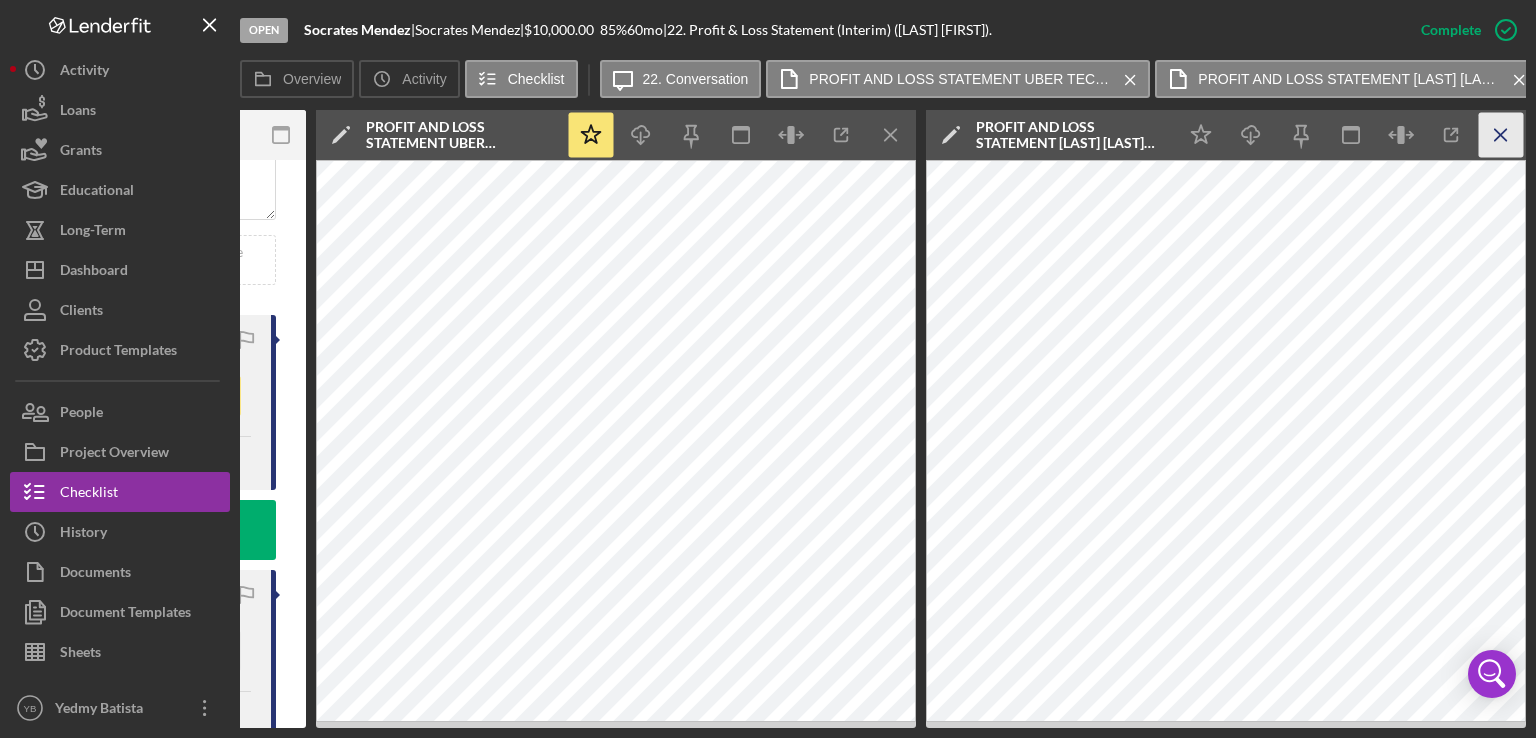 click on "Icon/Menu Close" 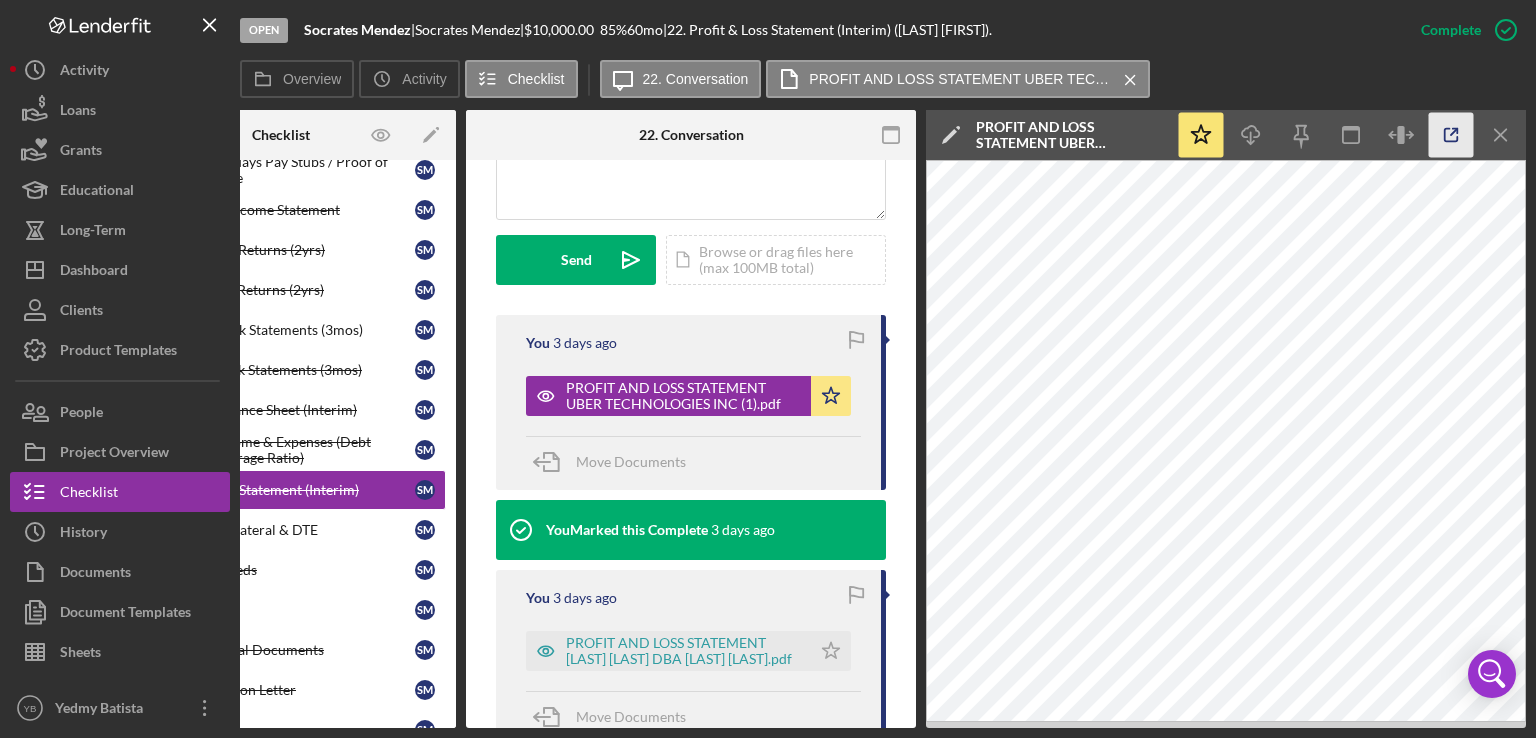 scroll, scrollTop: 0, scrollLeft: 133, axis: horizontal 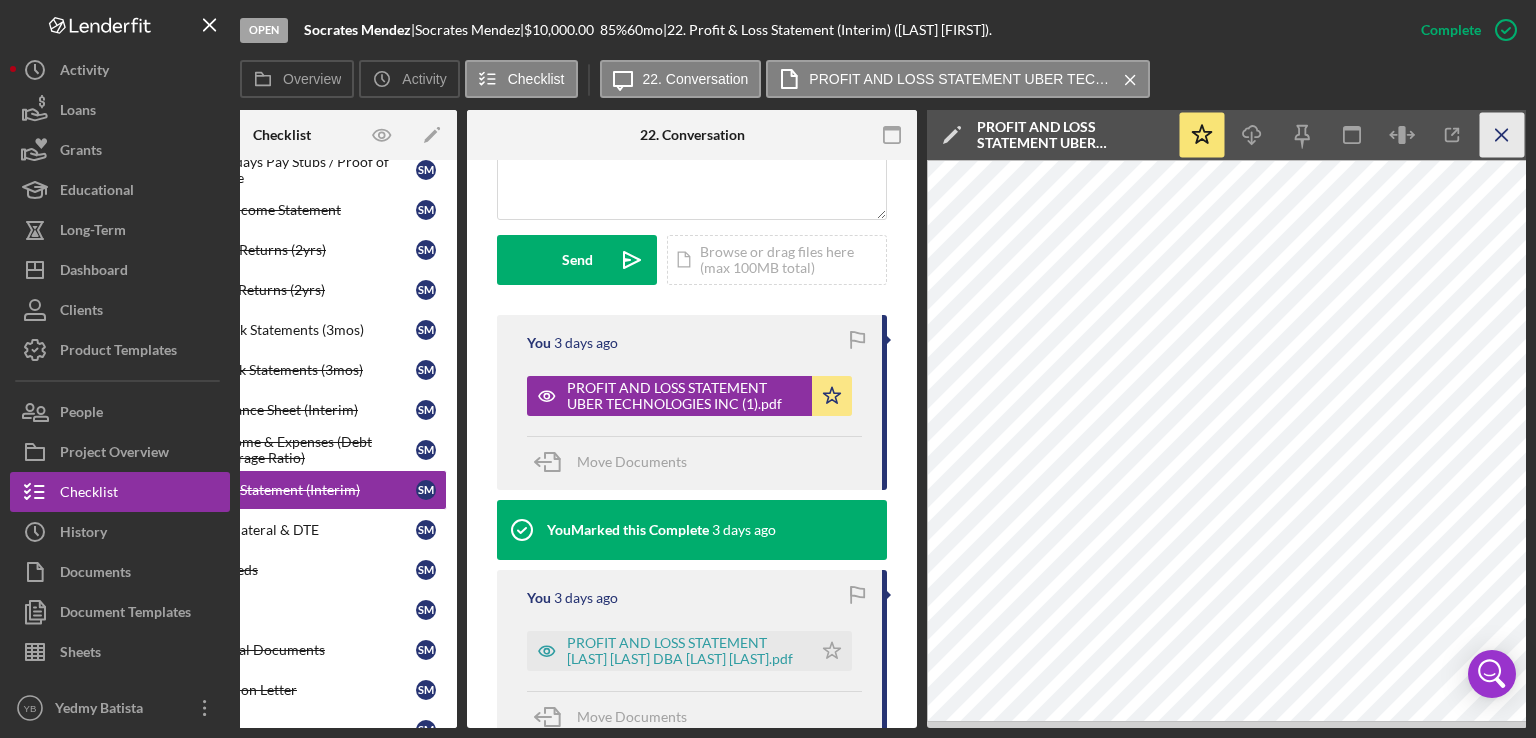 click on "Icon/Menu Close" 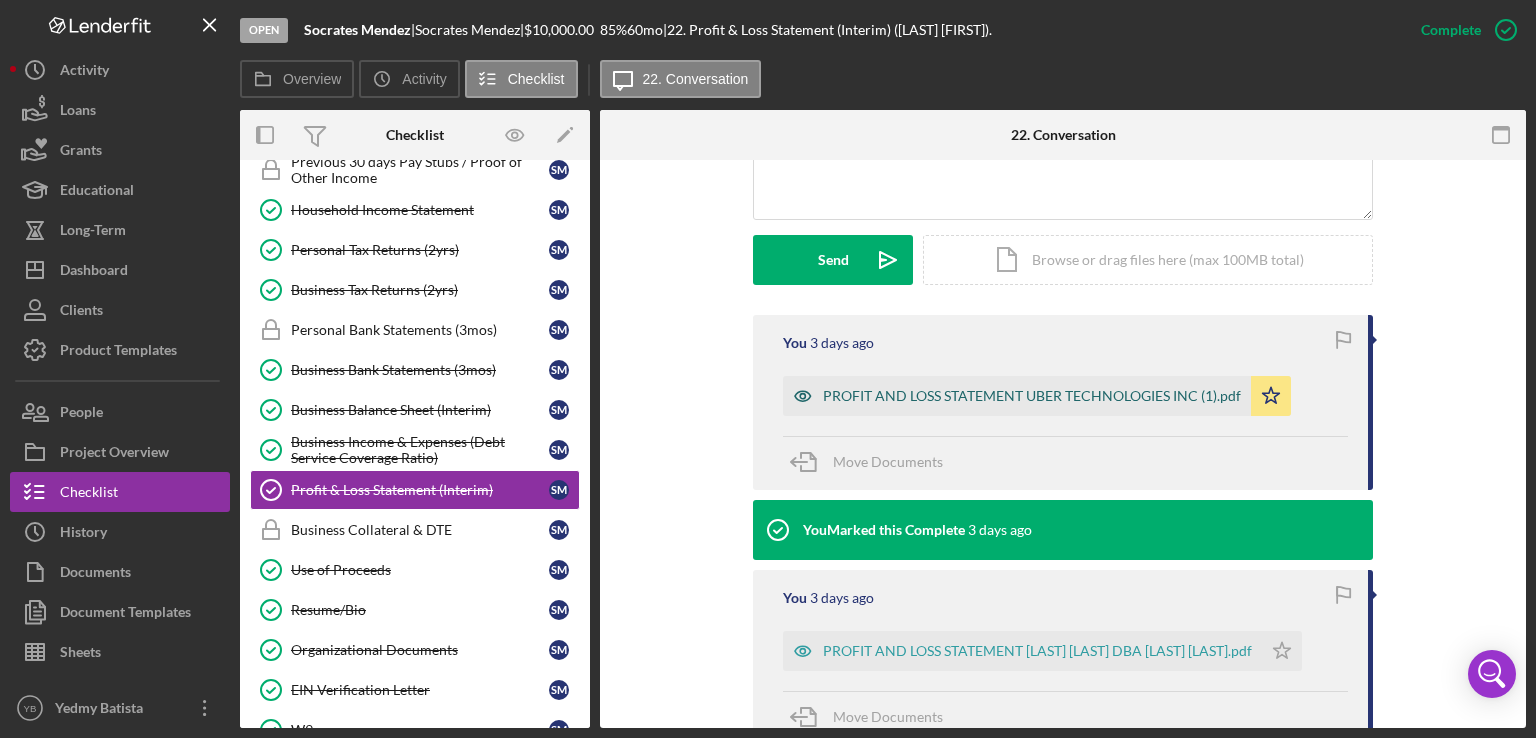click on "PROFIT AND LOSS STATEMENT UBER TECHNOLOGIES INC (1).pdf" at bounding box center [1032, 396] 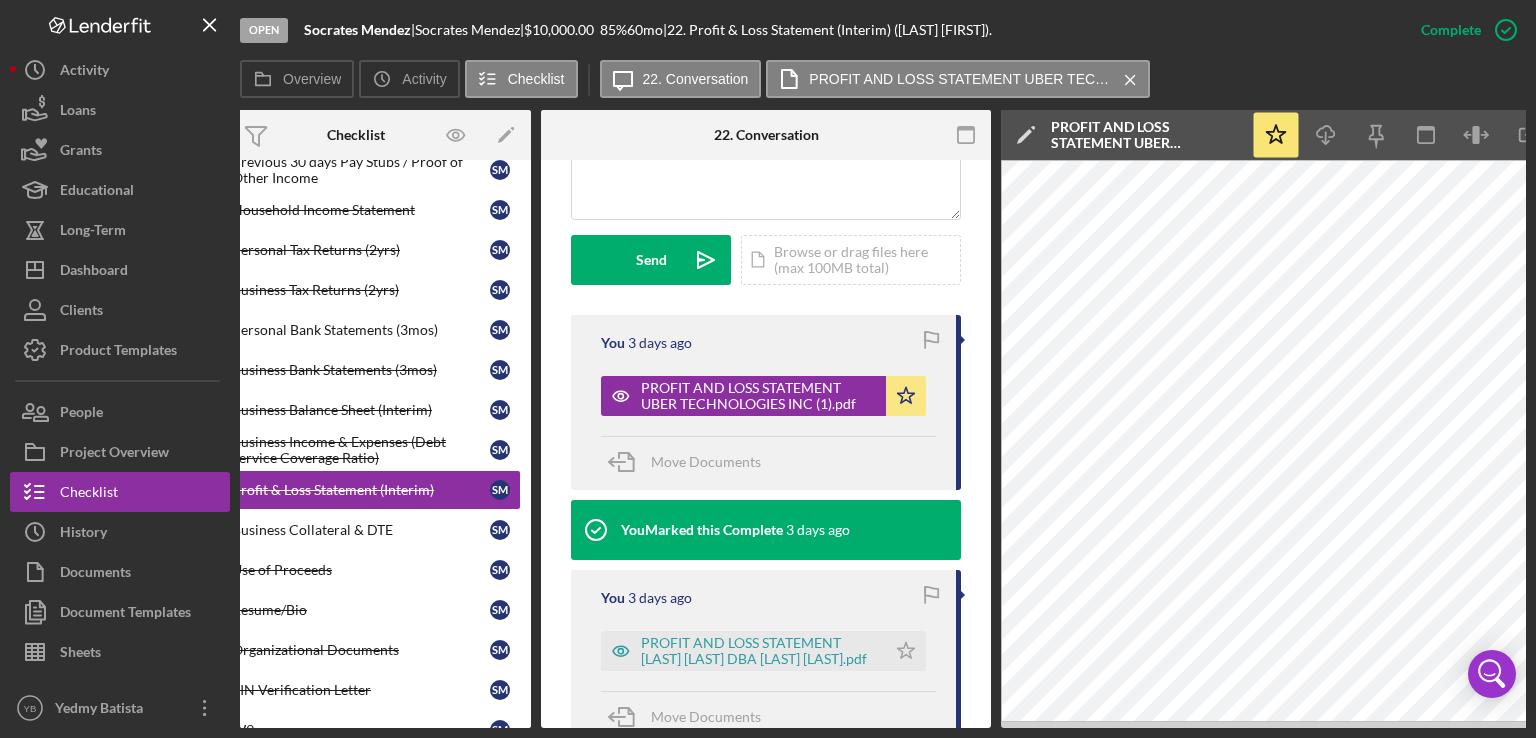 scroll, scrollTop: 0, scrollLeft: 133, axis: horizontal 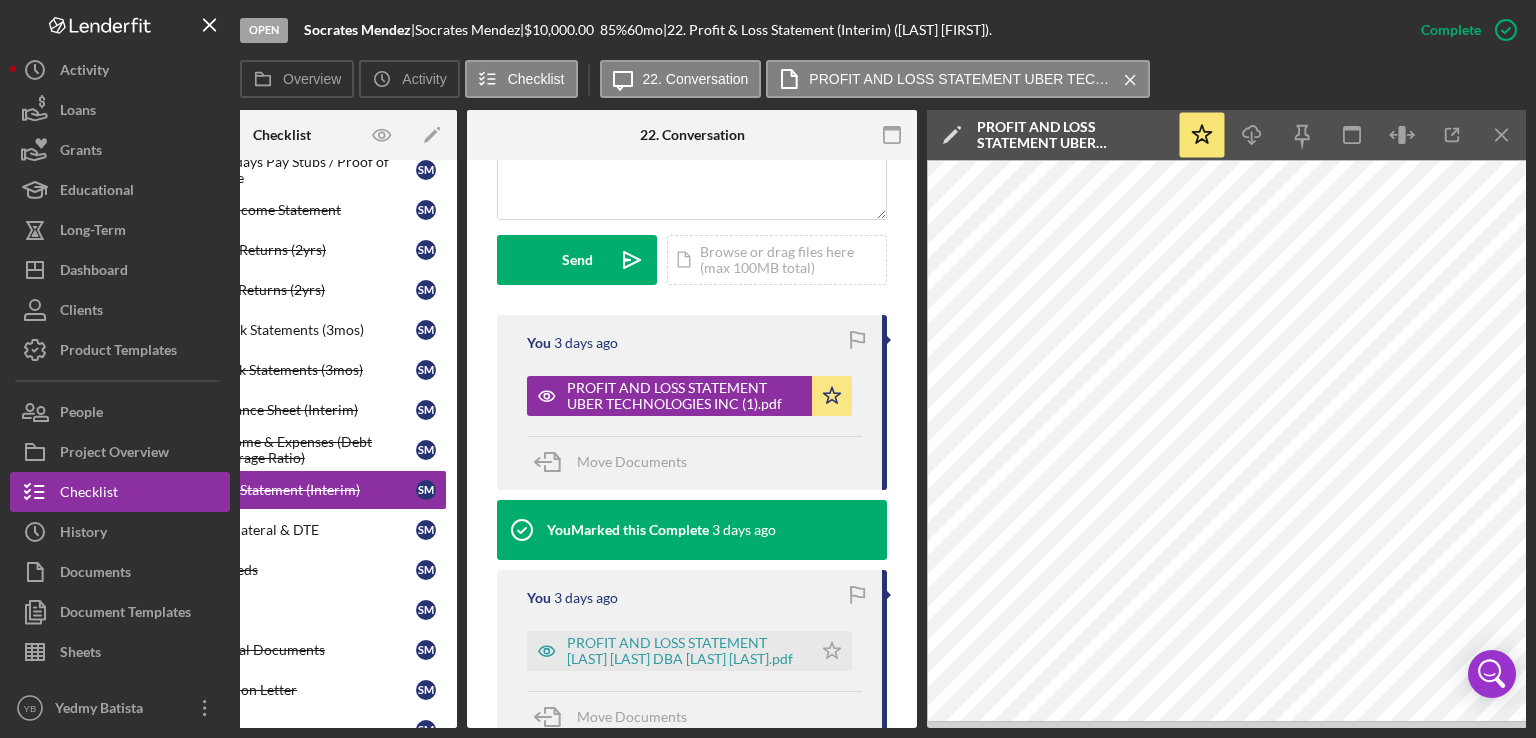 type 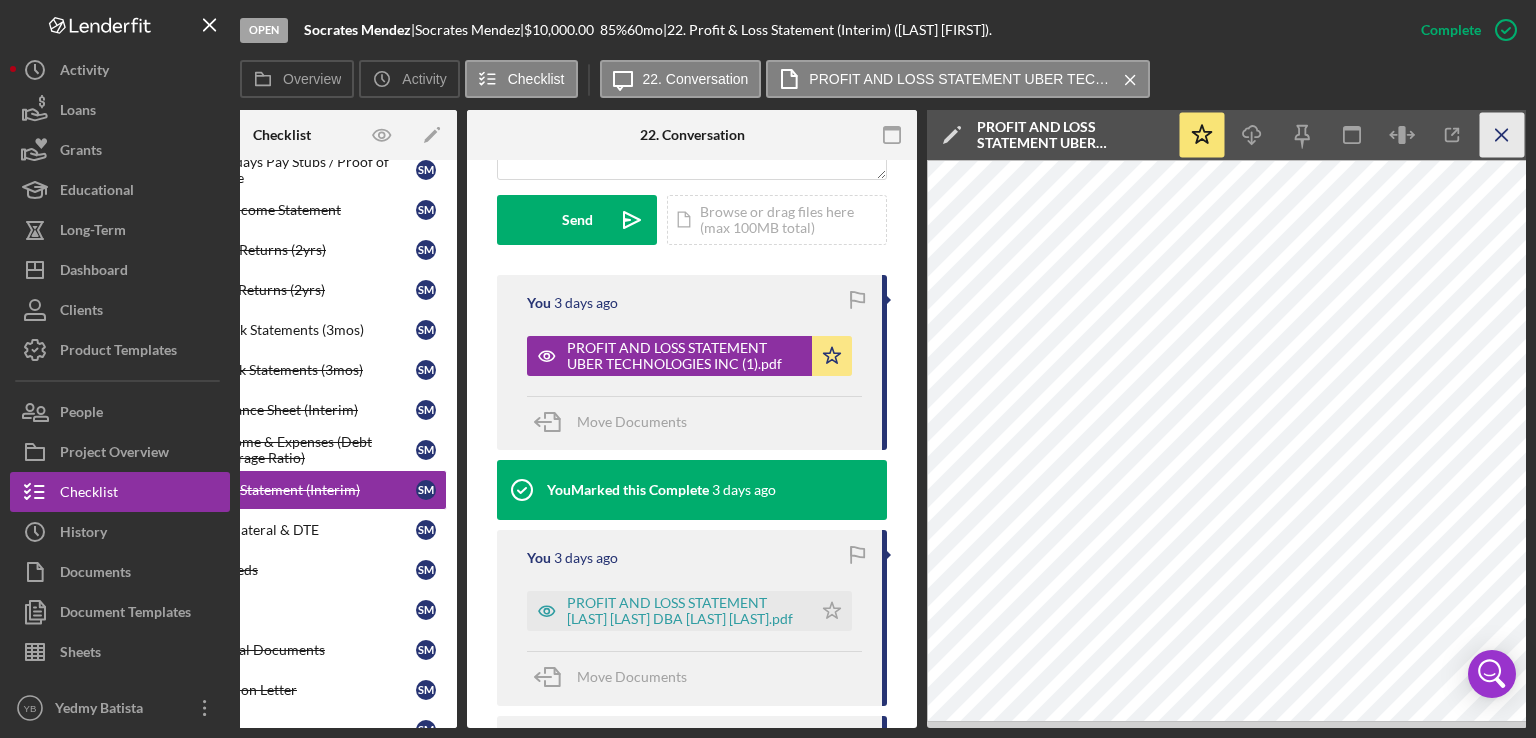 click 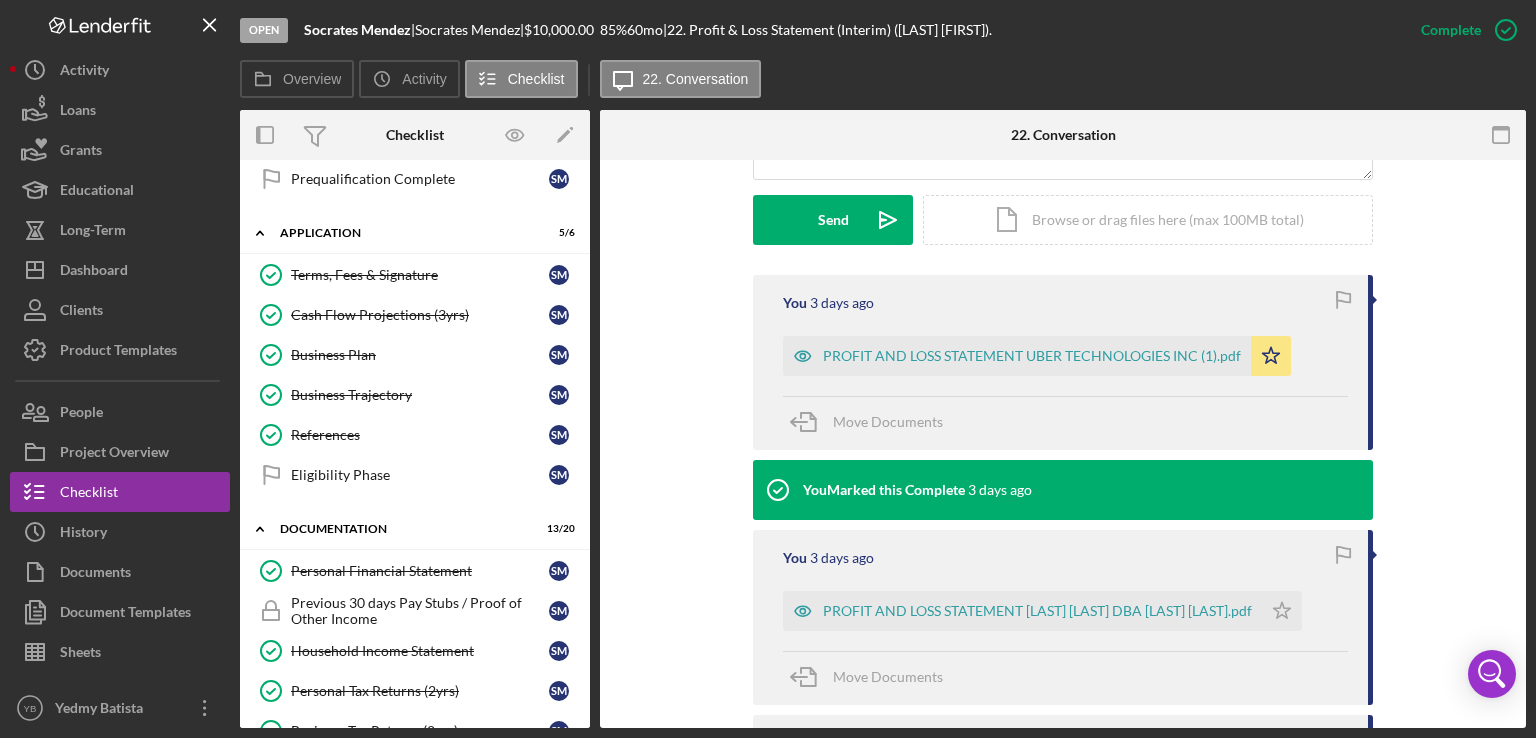scroll, scrollTop: 369, scrollLeft: 0, axis: vertical 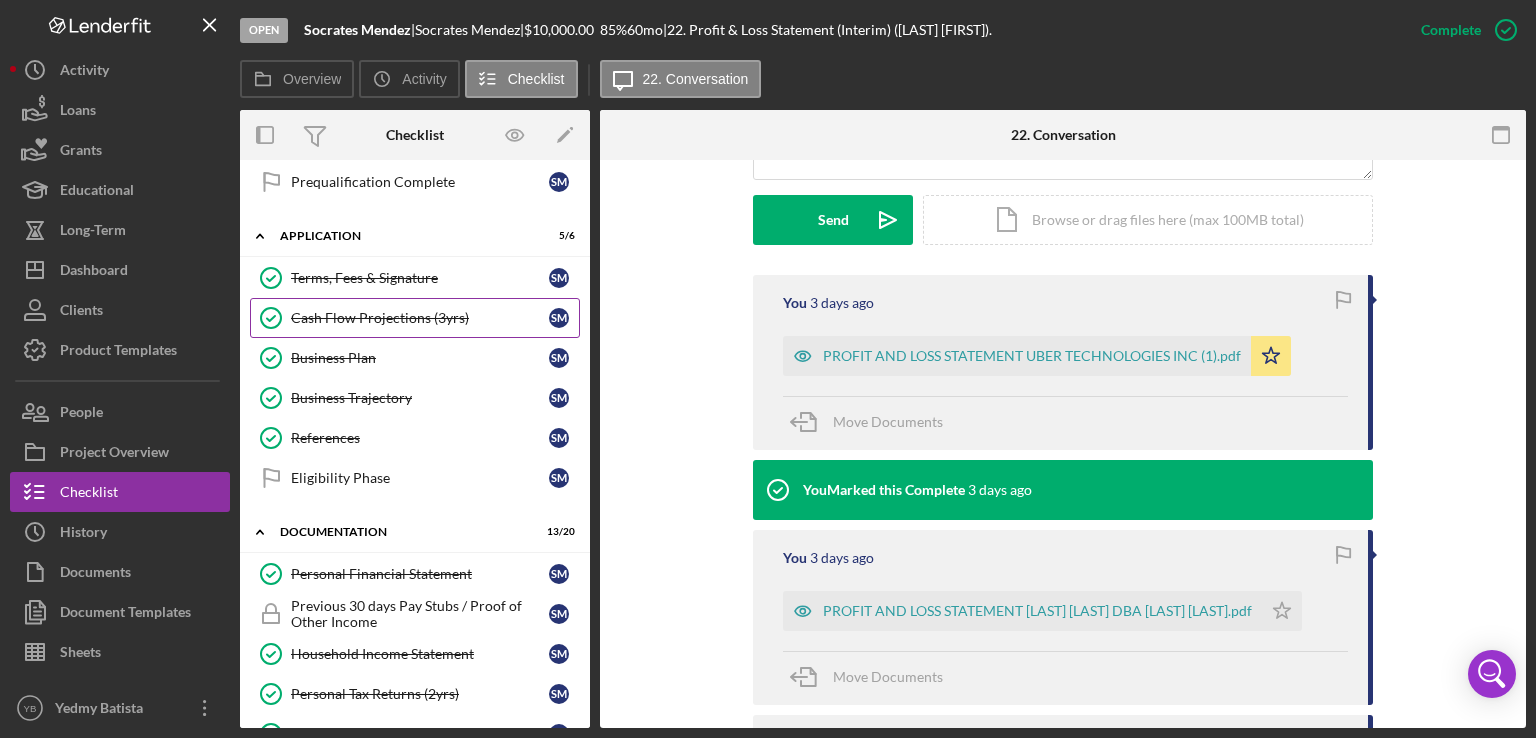 click on "Cash Flow Projections (3yrs) Cash Flow Projections (3yrs) S M" at bounding box center [415, 318] 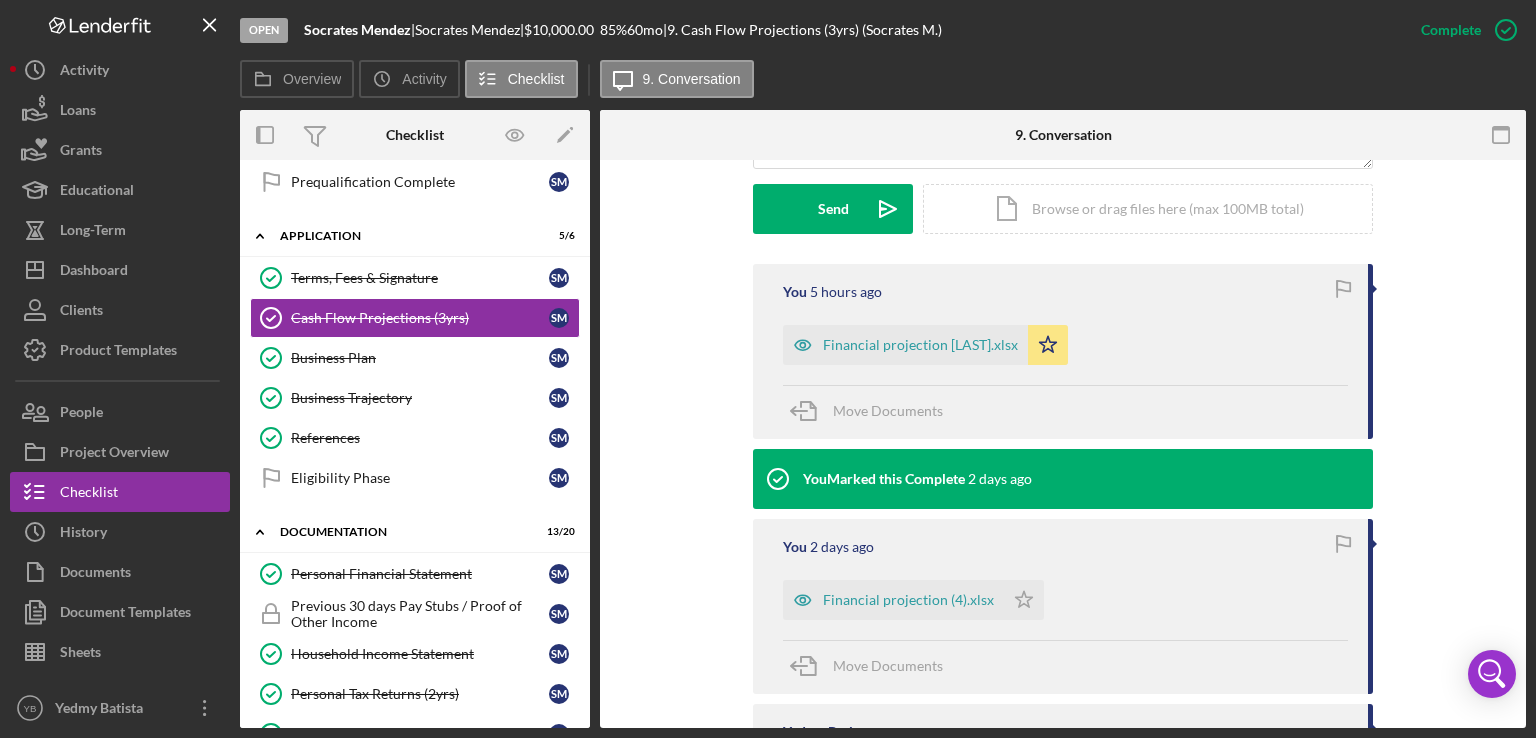 scroll, scrollTop: 567, scrollLeft: 0, axis: vertical 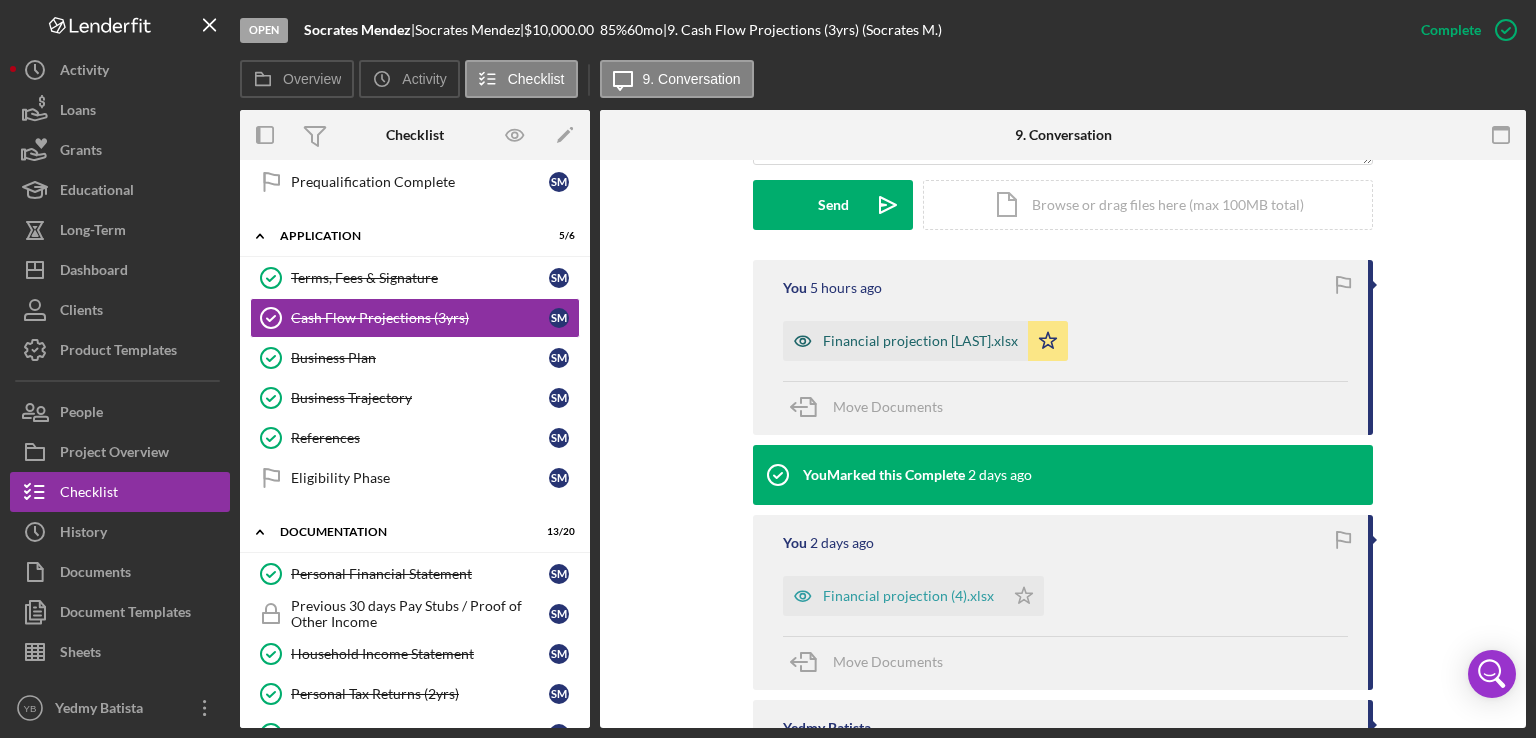 click on "Financial projection [LAST].xlsx" at bounding box center [920, 341] 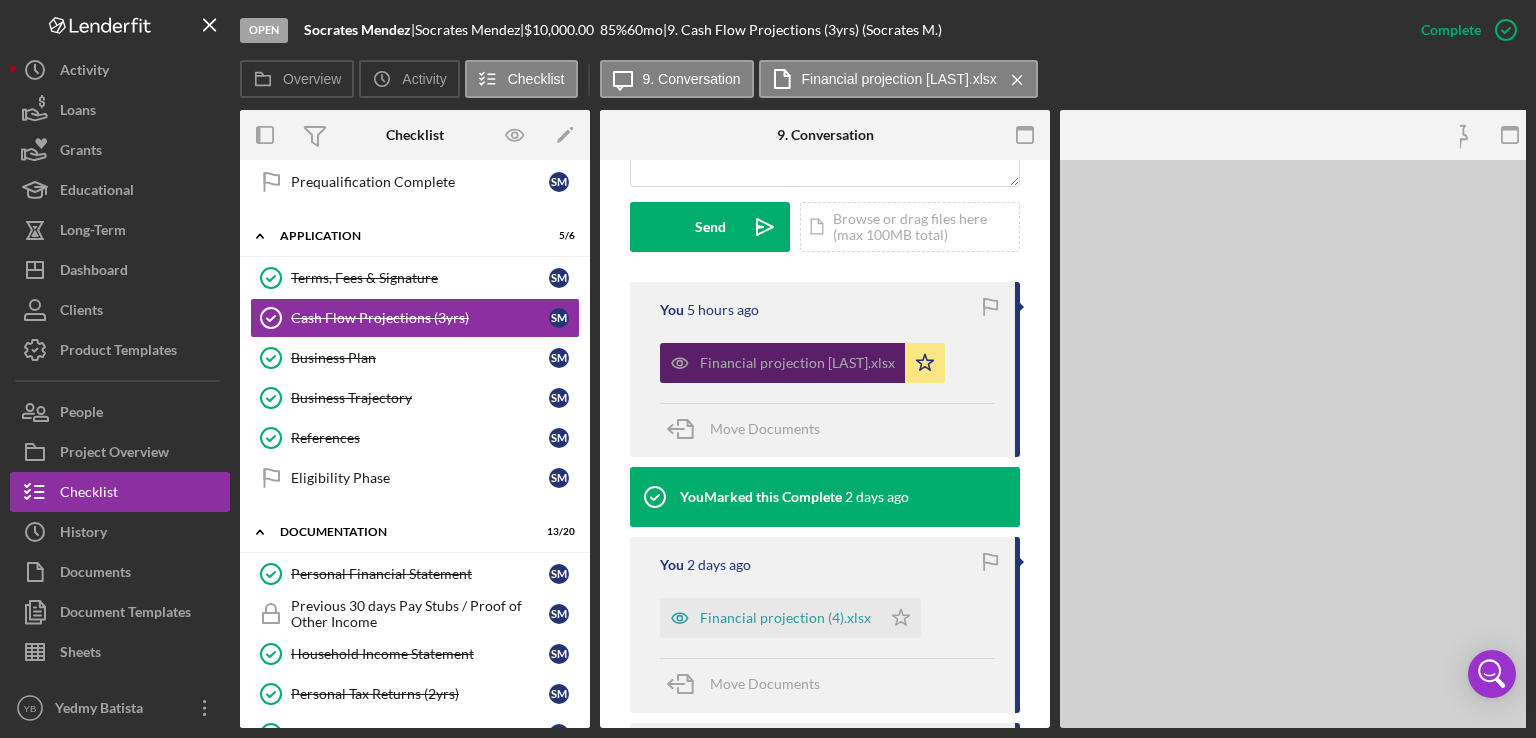 scroll, scrollTop: 589, scrollLeft: 0, axis: vertical 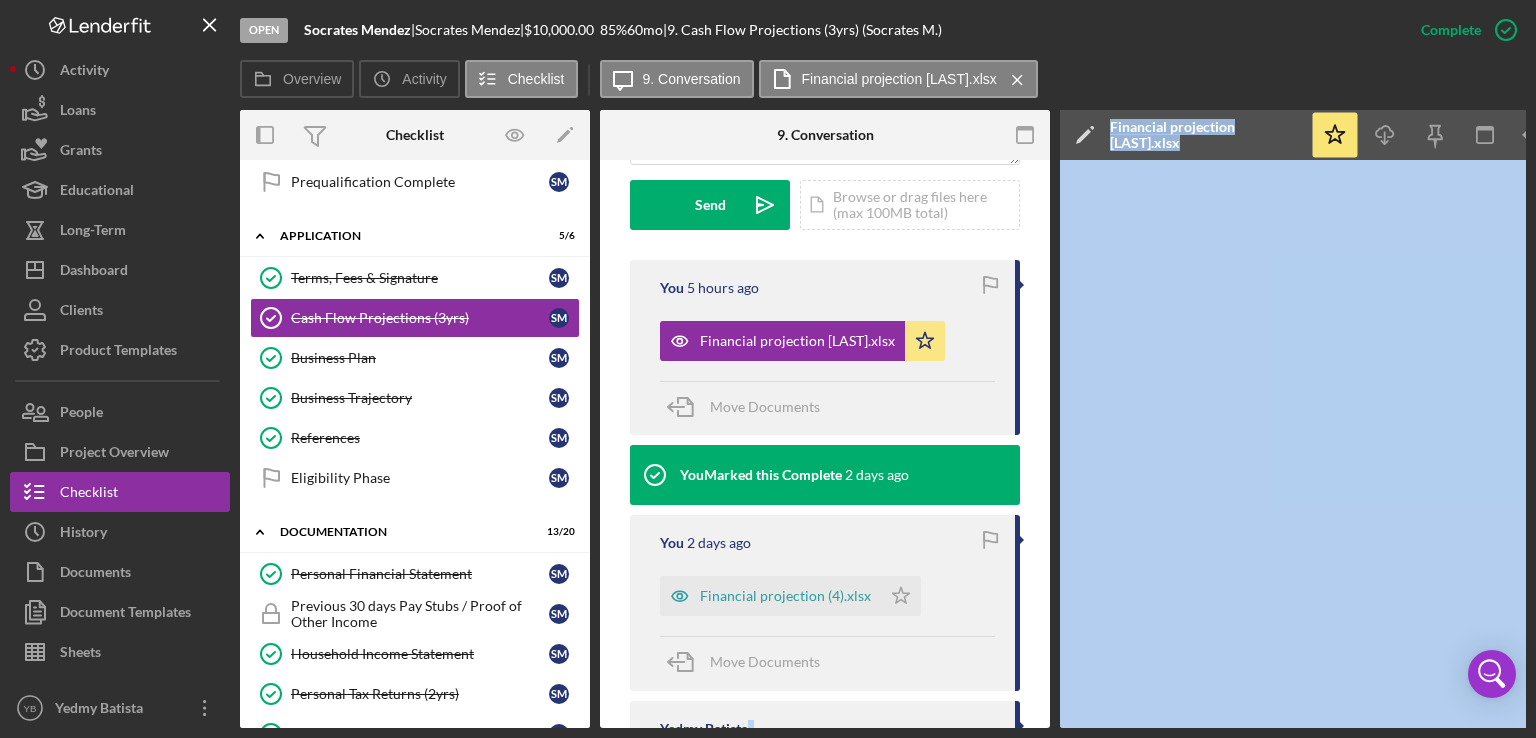 drag, startPoint x: 1020, startPoint y: 718, endPoint x: 1250, endPoint y: 721, distance: 230.01956 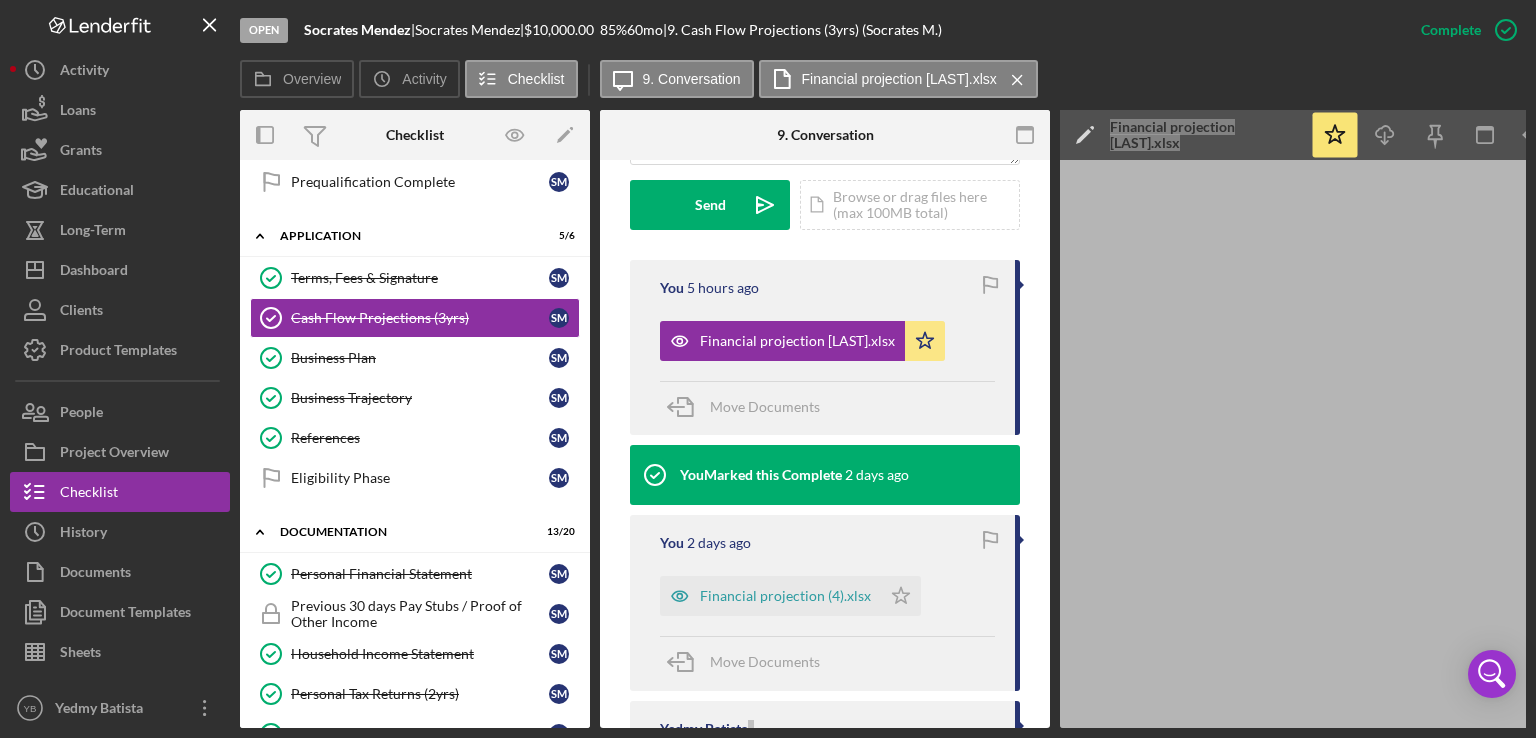 scroll, scrollTop: 0, scrollLeft: 133, axis: horizontal 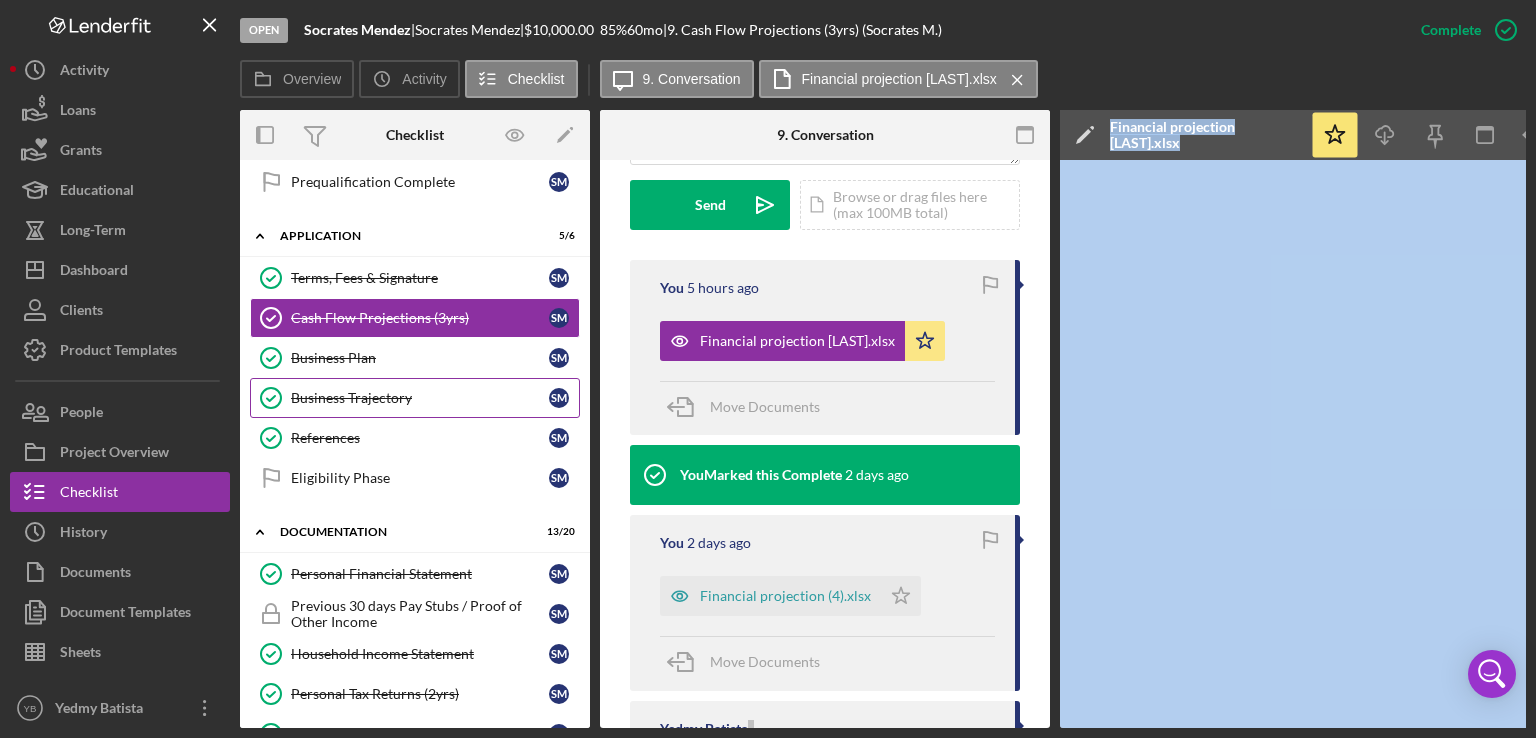 click on "Business Trajectory" at bounding box center [420, 398] 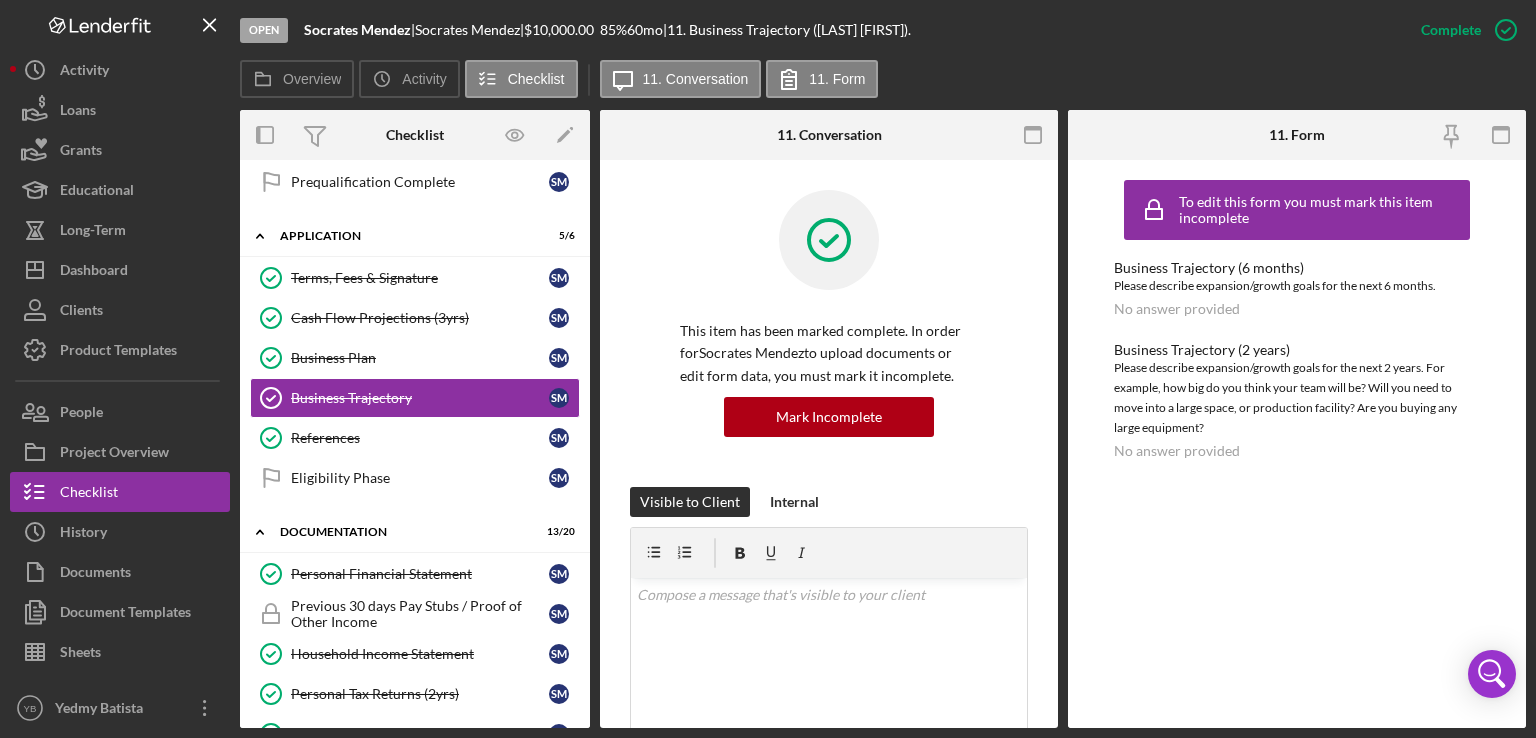 scroll, scrollTop: 496, scrollLeft: 0, axis: vertical 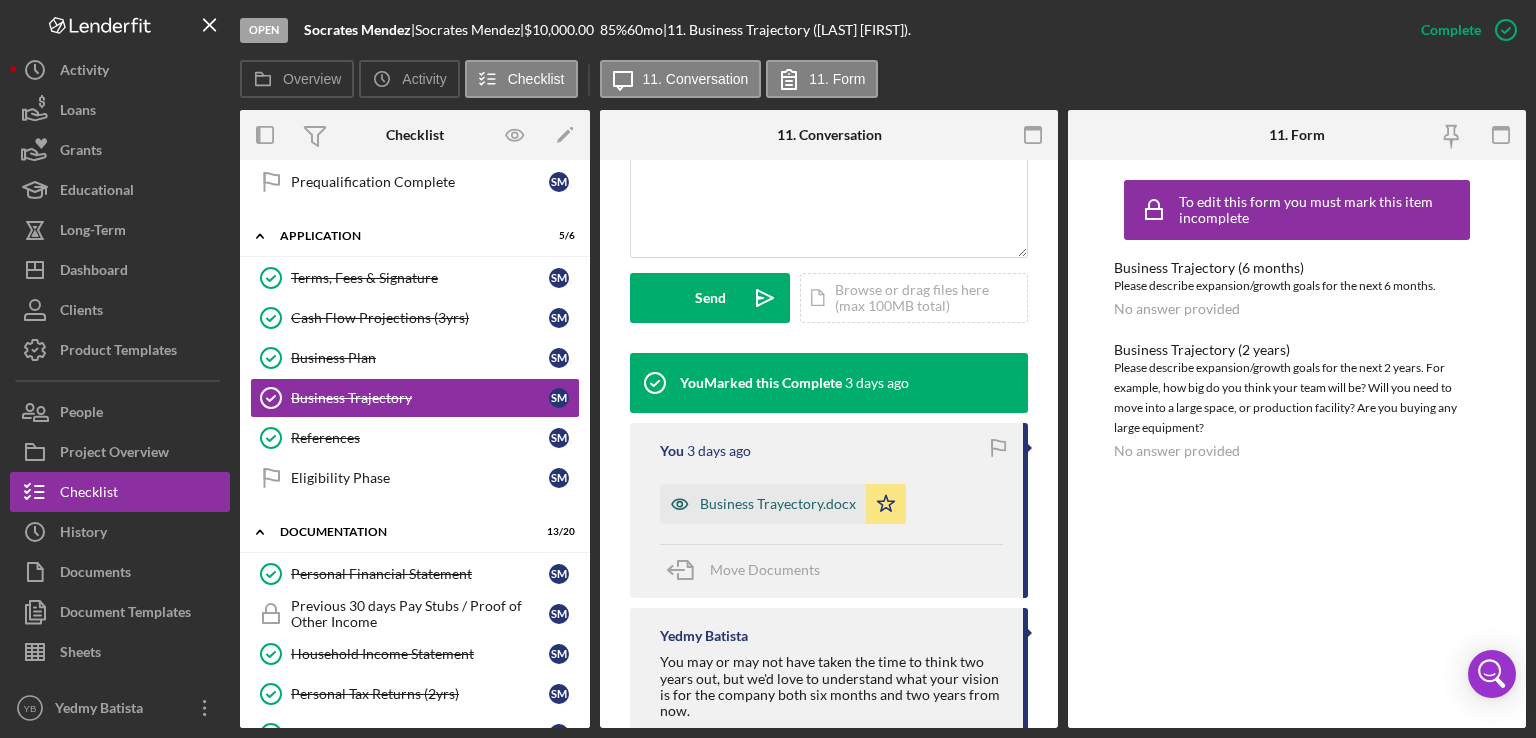 click on "Business Trayectory.docx" at bounding box center [778, 504] 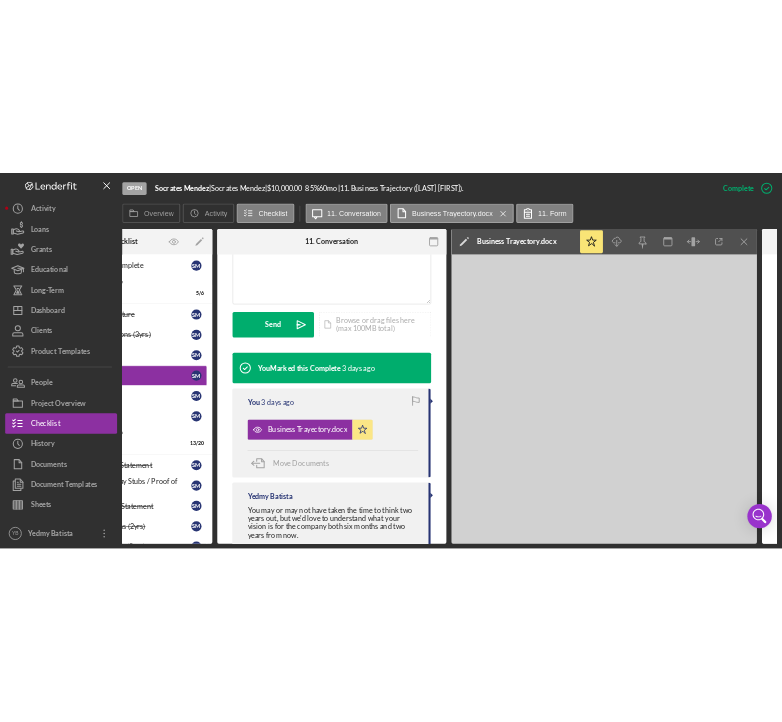 scroll, scrollTop: 0, scrollLeft: 177, axis: horizontal 